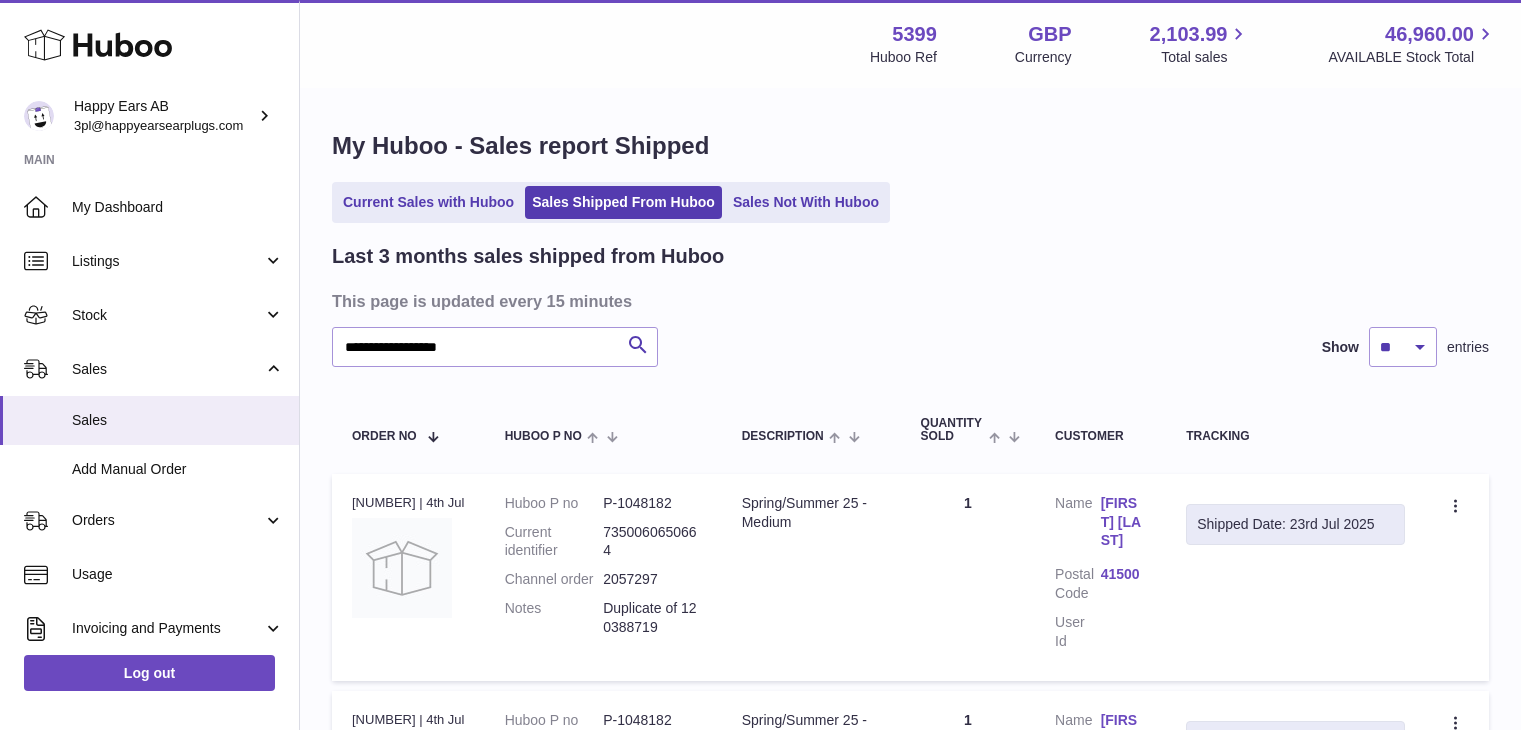 scroll, scrollTop: 208, scrollLeft: 0, axis: vertical 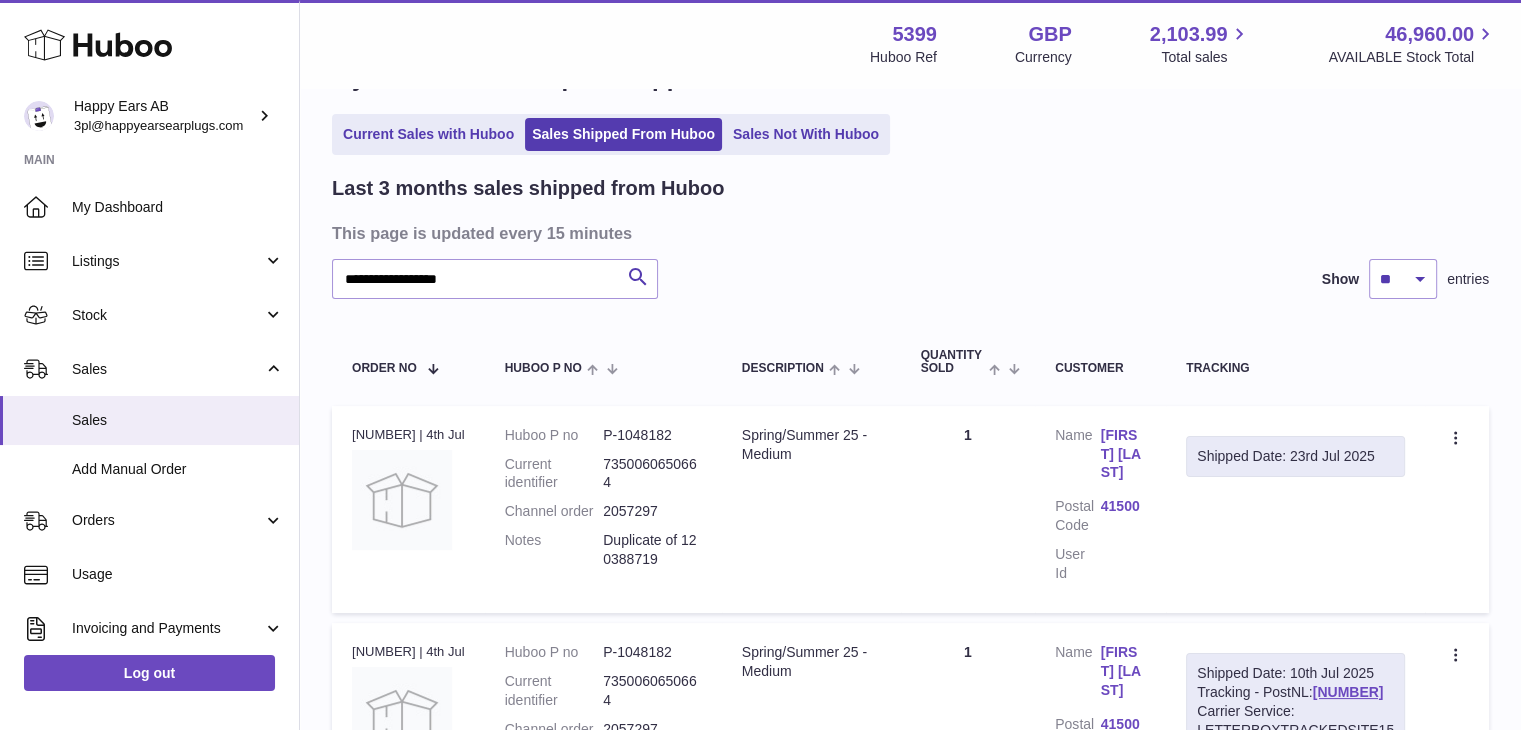 click on "**********" at bounding box center (495, 279) 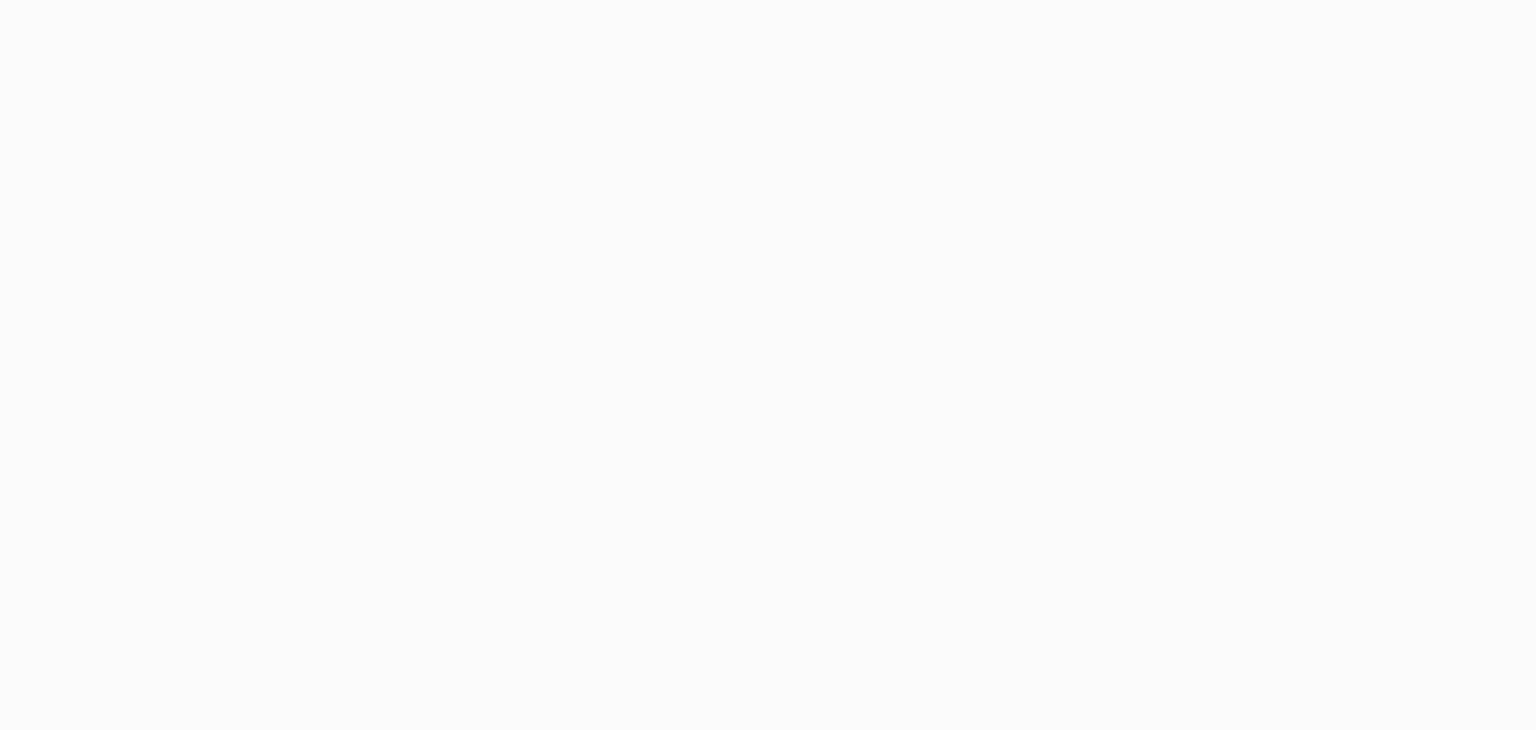 scroll, scrollTop: 0, scrollLeft: 0, axis: both 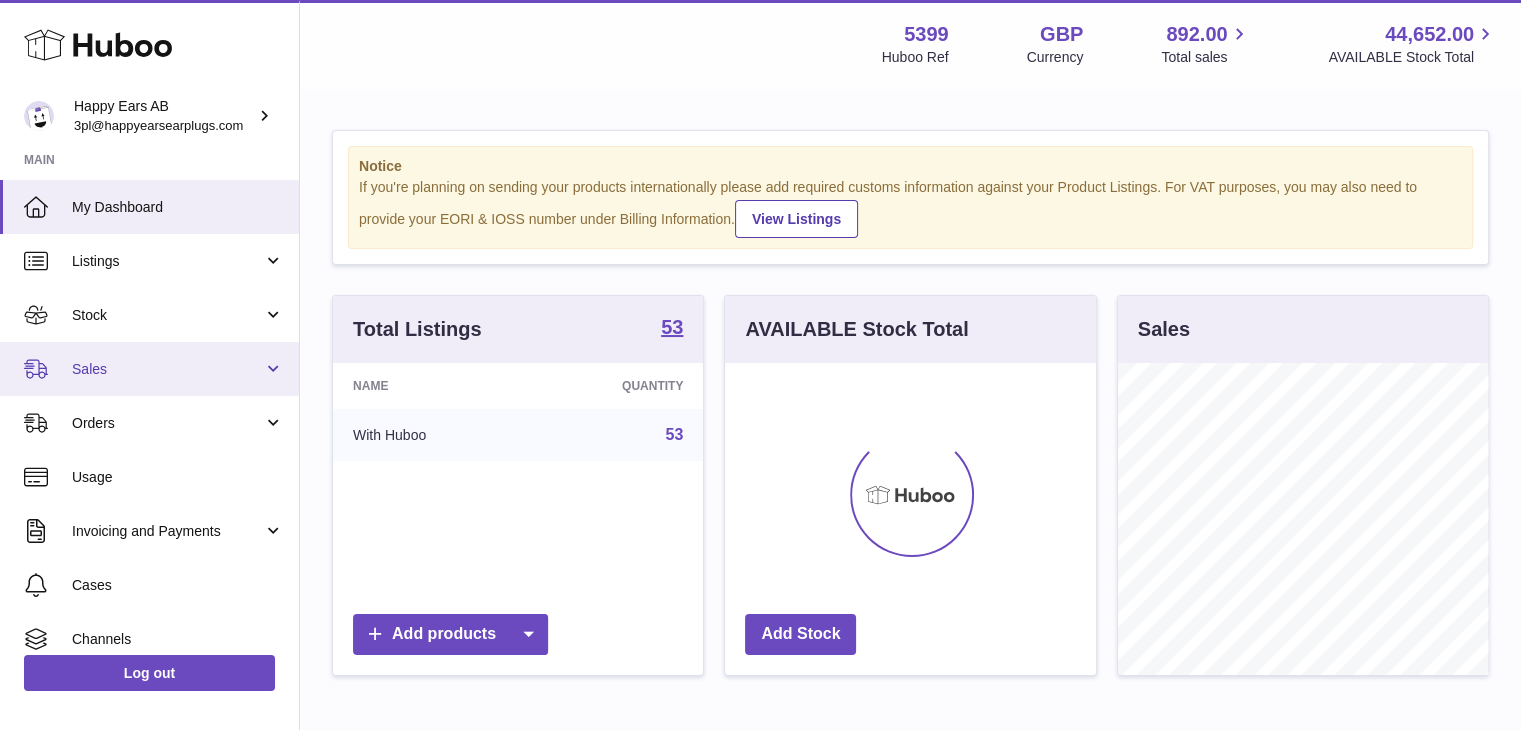 click on "Sales" at bounding box center (149, 369) 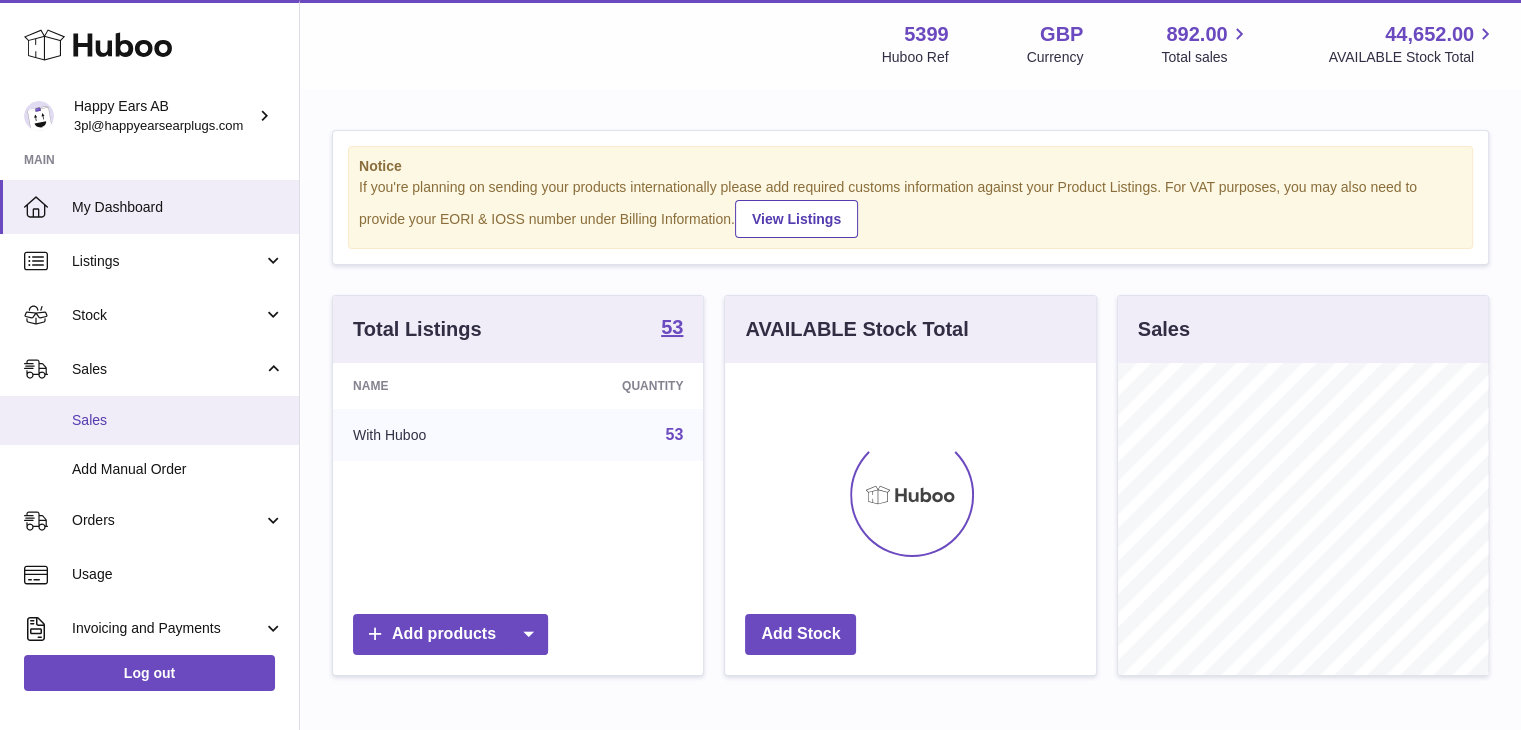 click on "Sales" at bounding box center [178, 420] 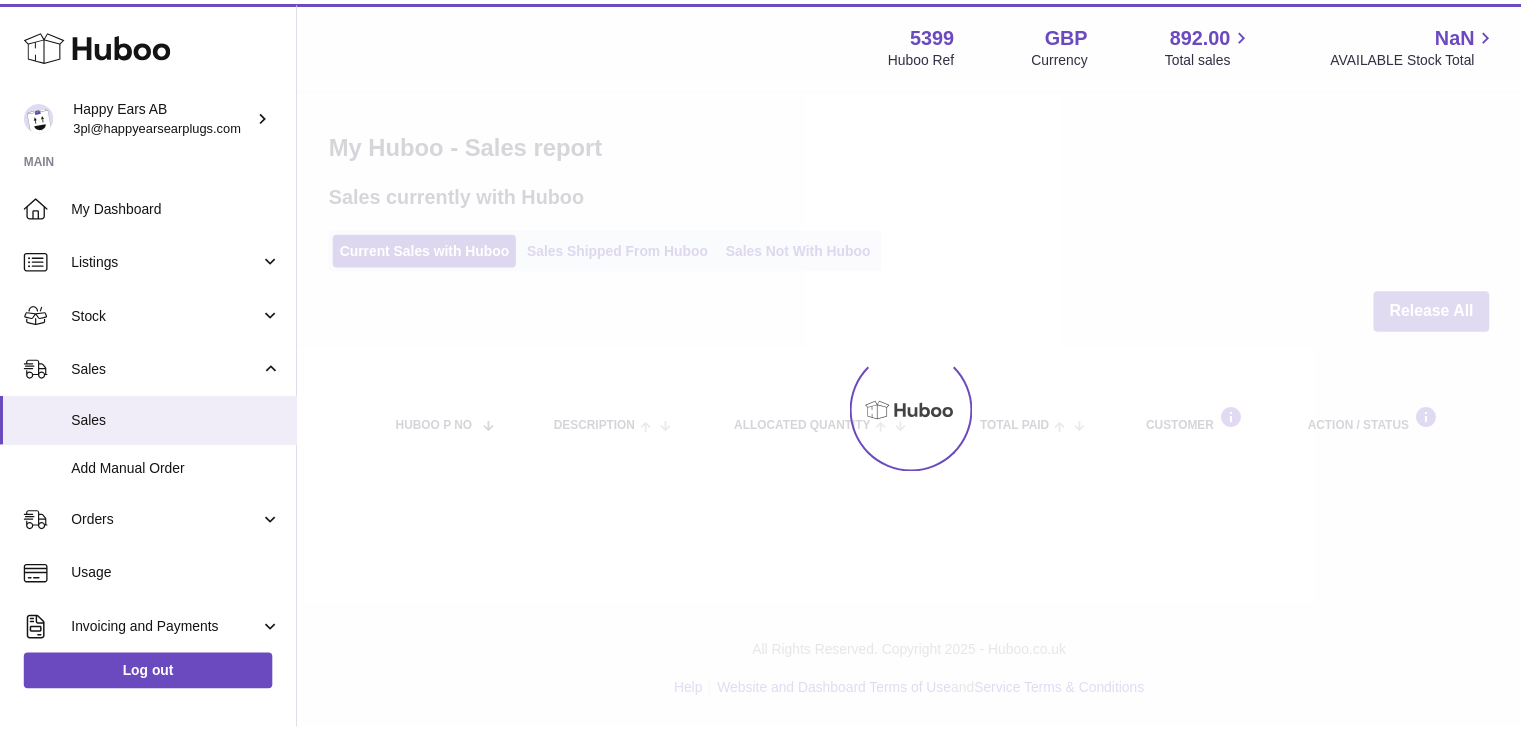 scroll, scrollTop: 0, scrollLeft: 0, axis: both 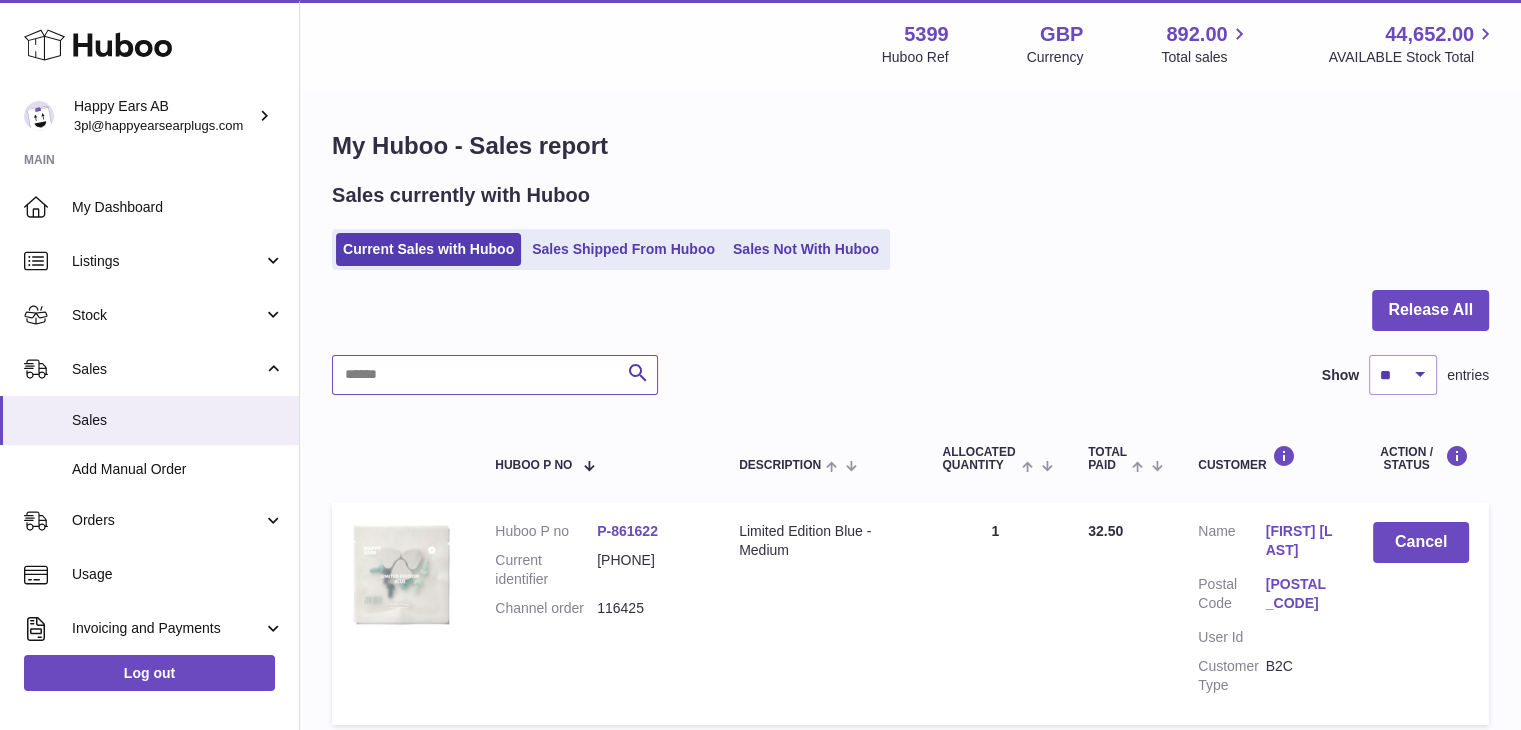 click at bounding box center [495, 375] 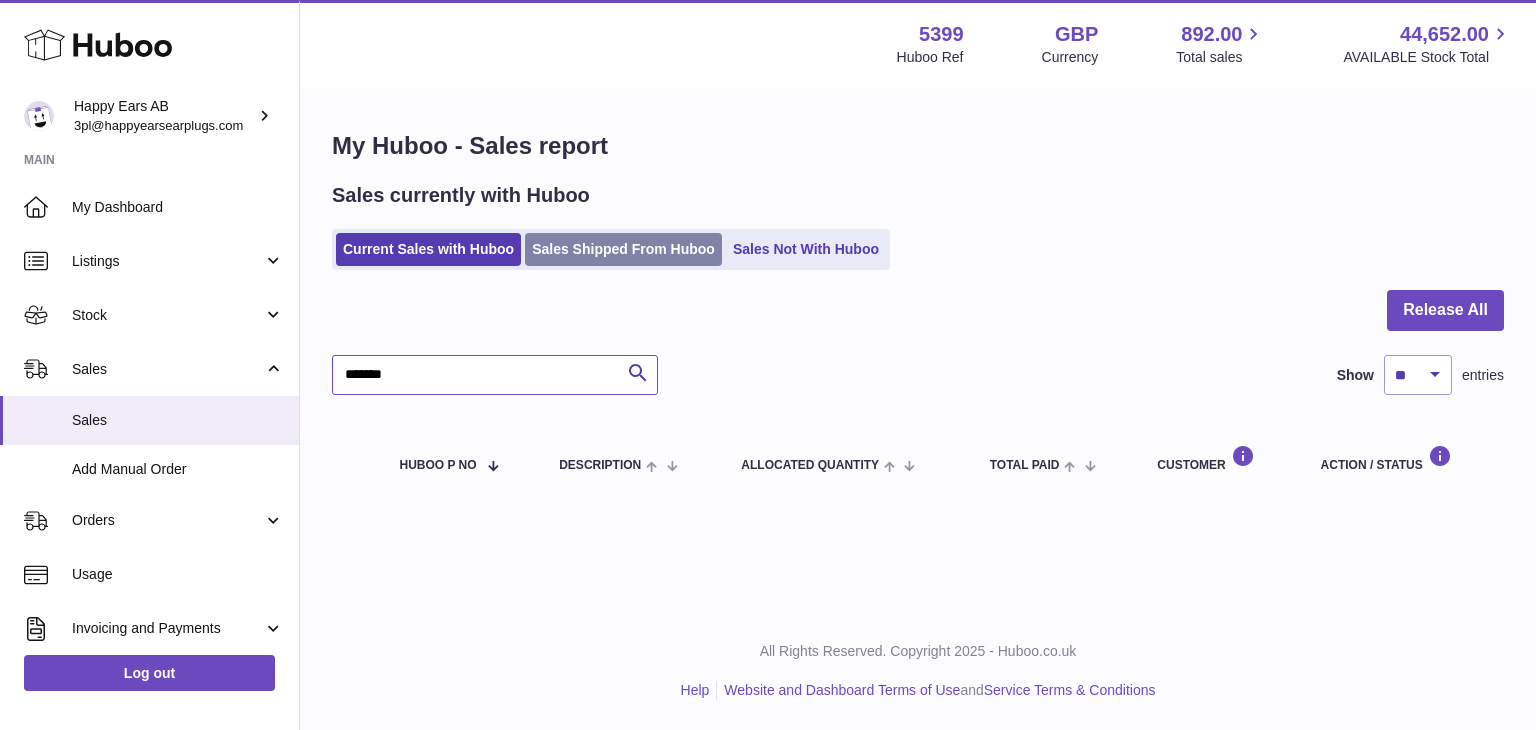type on "*******" 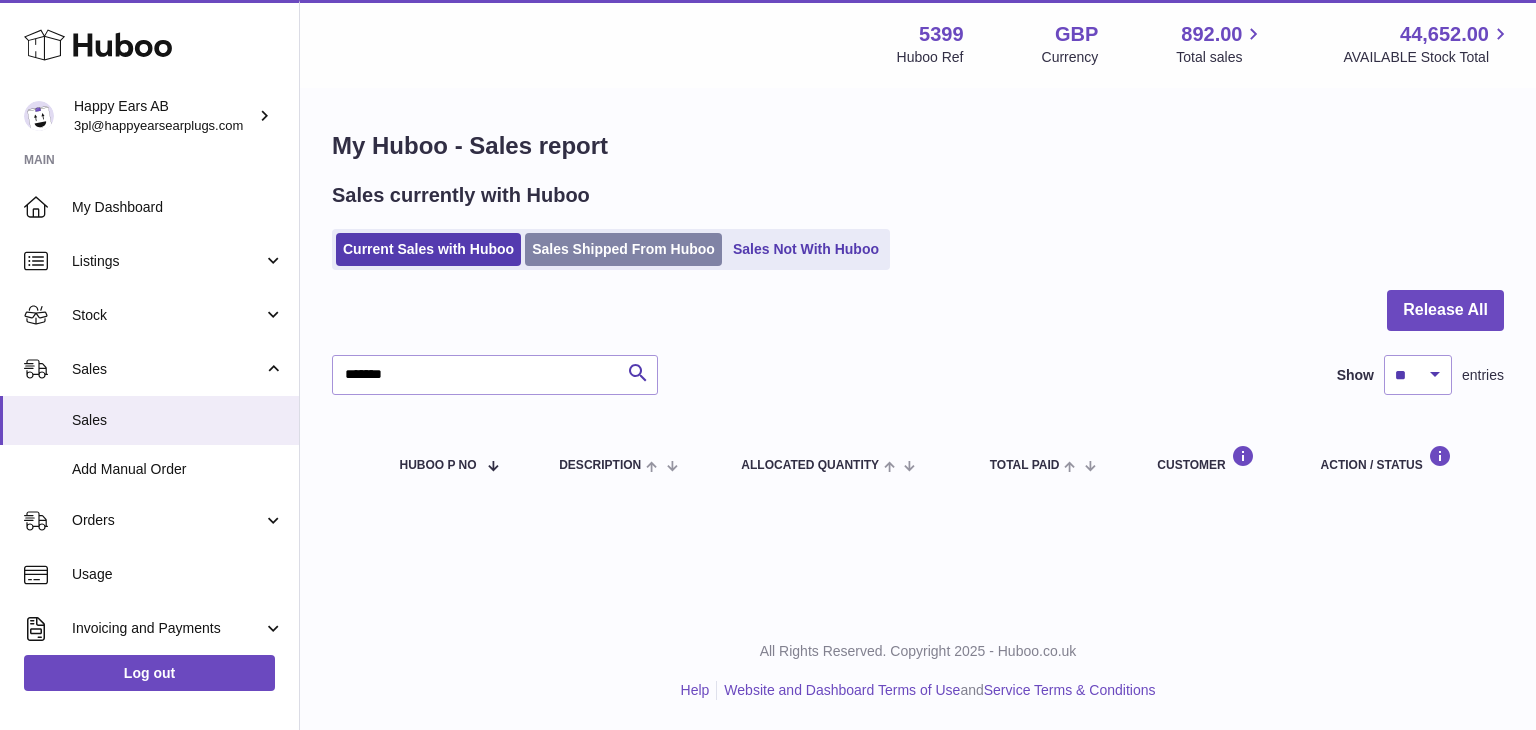 click on "Sales Shipped From Huboo" at bounding box center [623, 249] 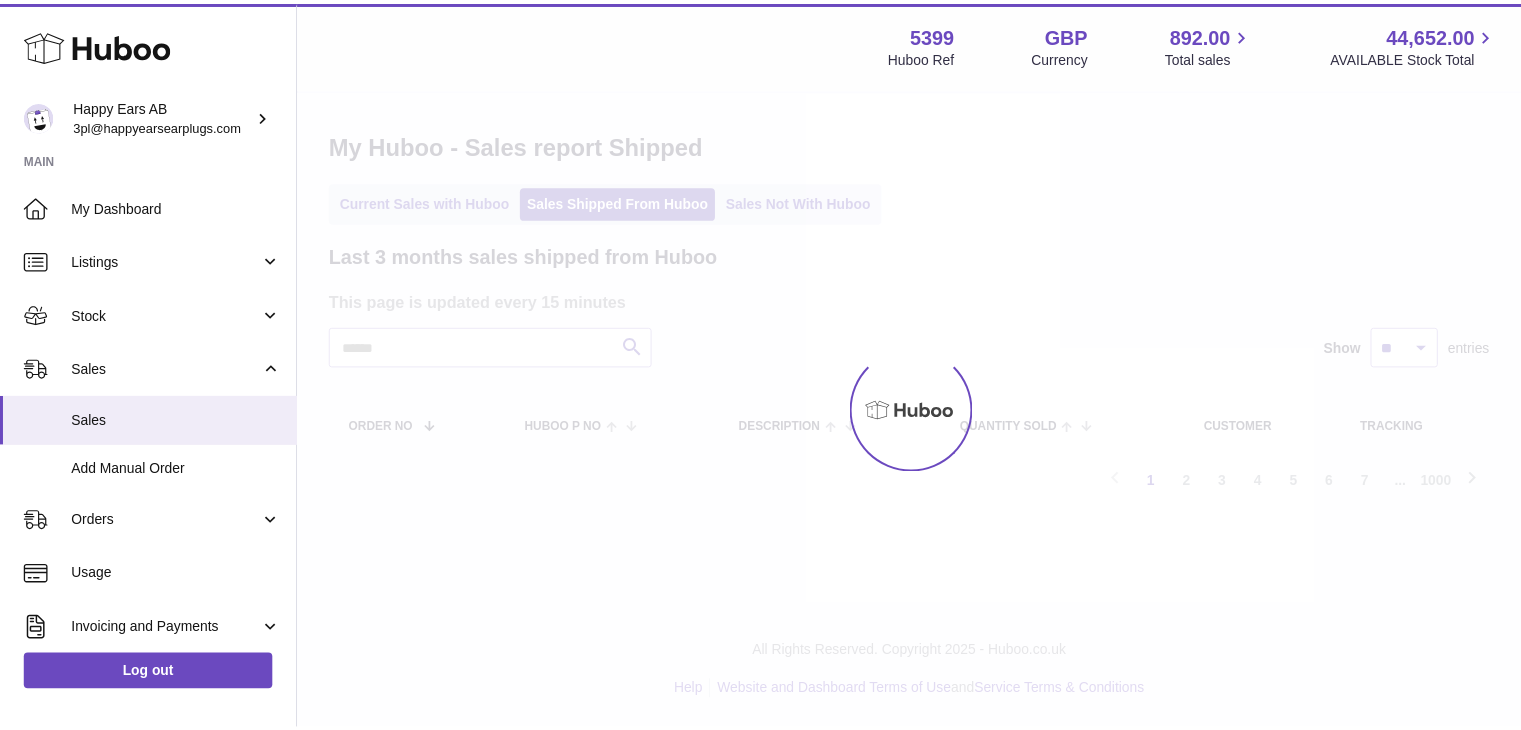 scroll, scrollTop: 0, scrollLeft: 0, axis: both 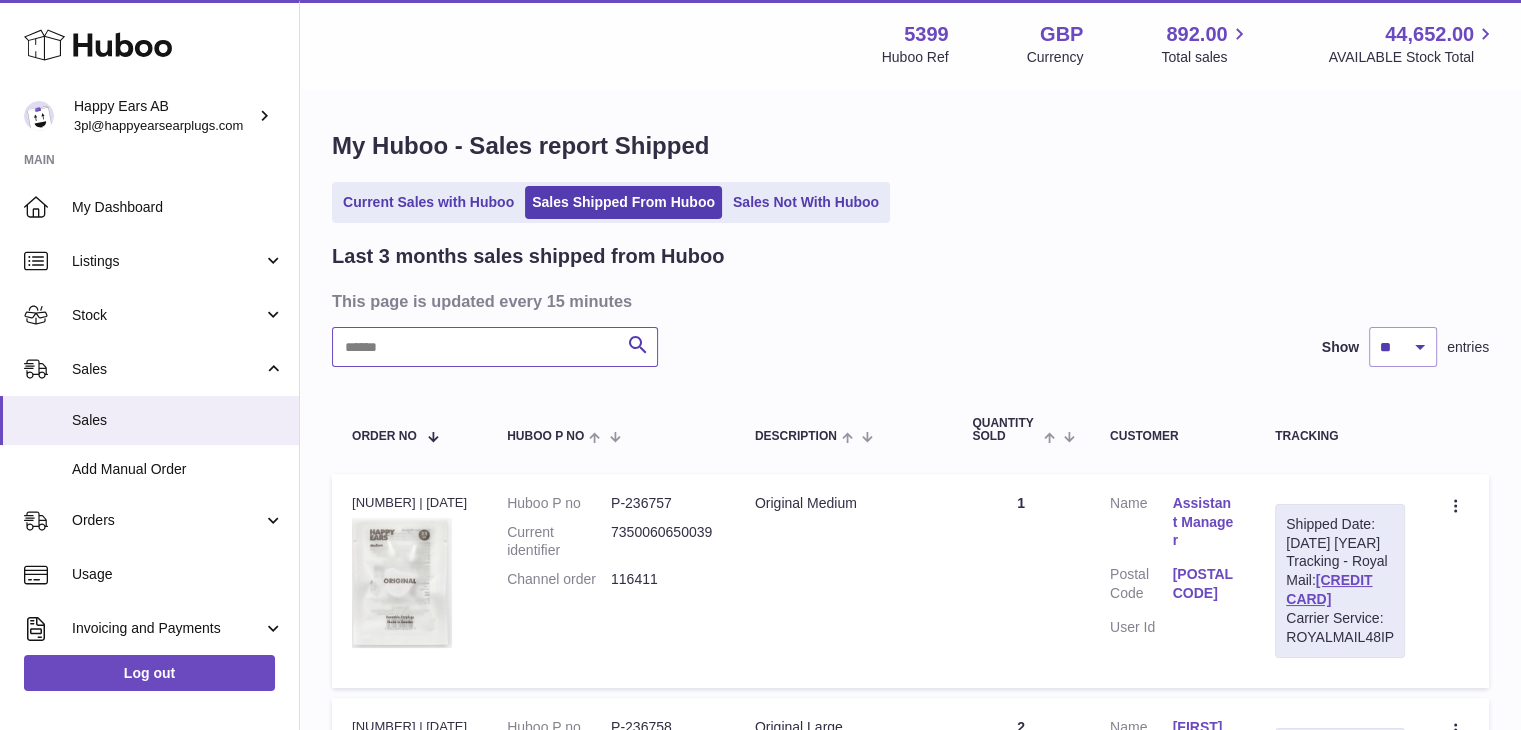 click at bounding box center [495, 347] 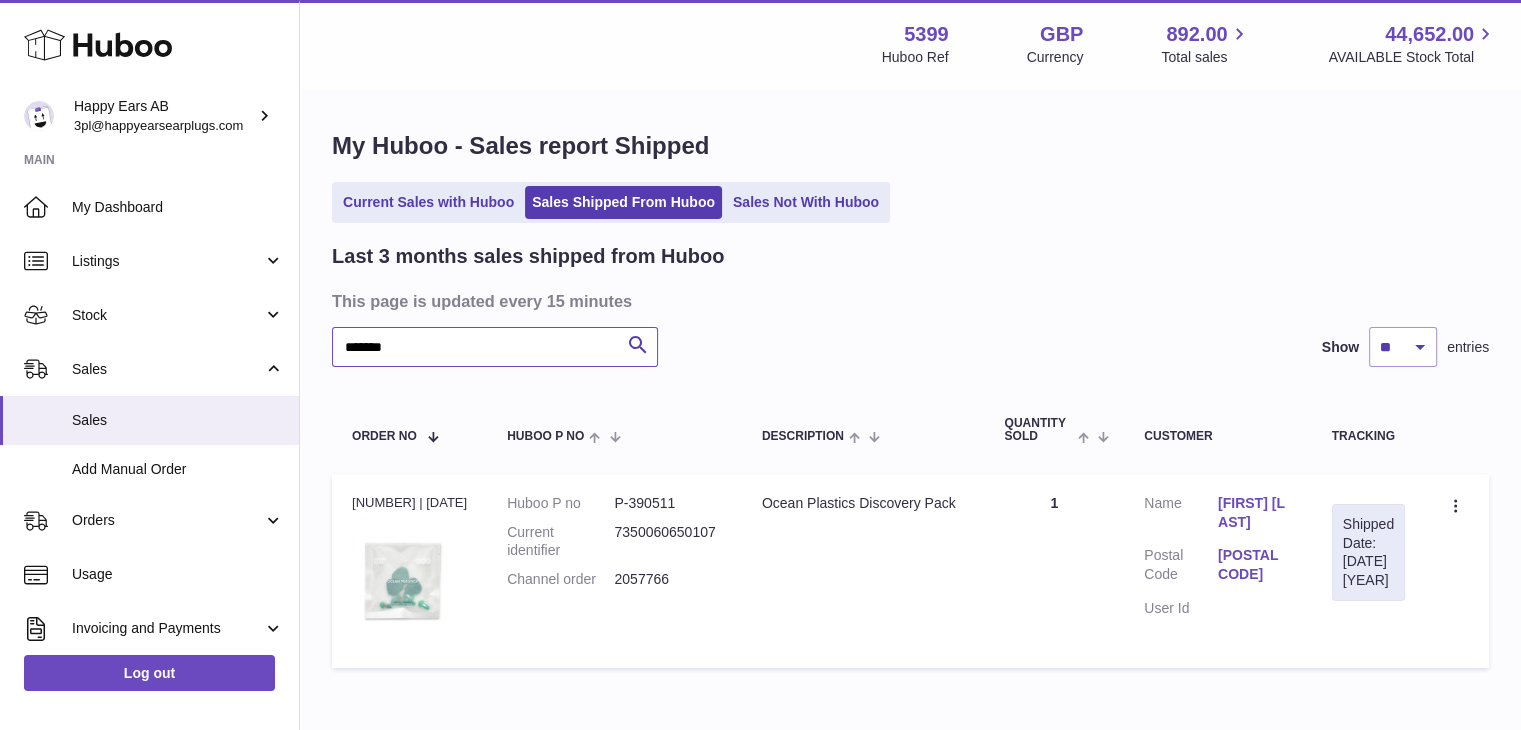 type on "*******" 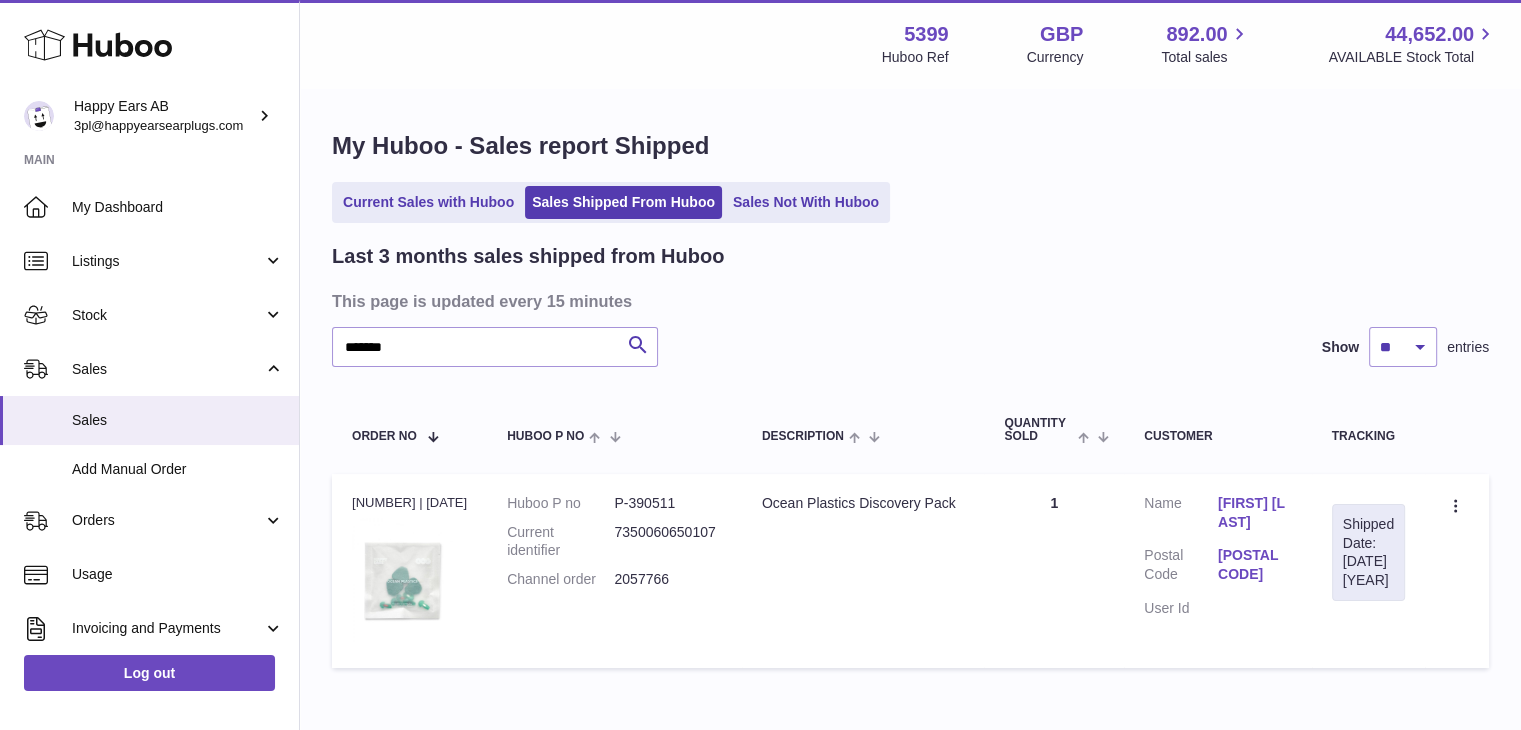 click on "Create a ticket
Duplicate Order" at bounding box center (1457, 571) 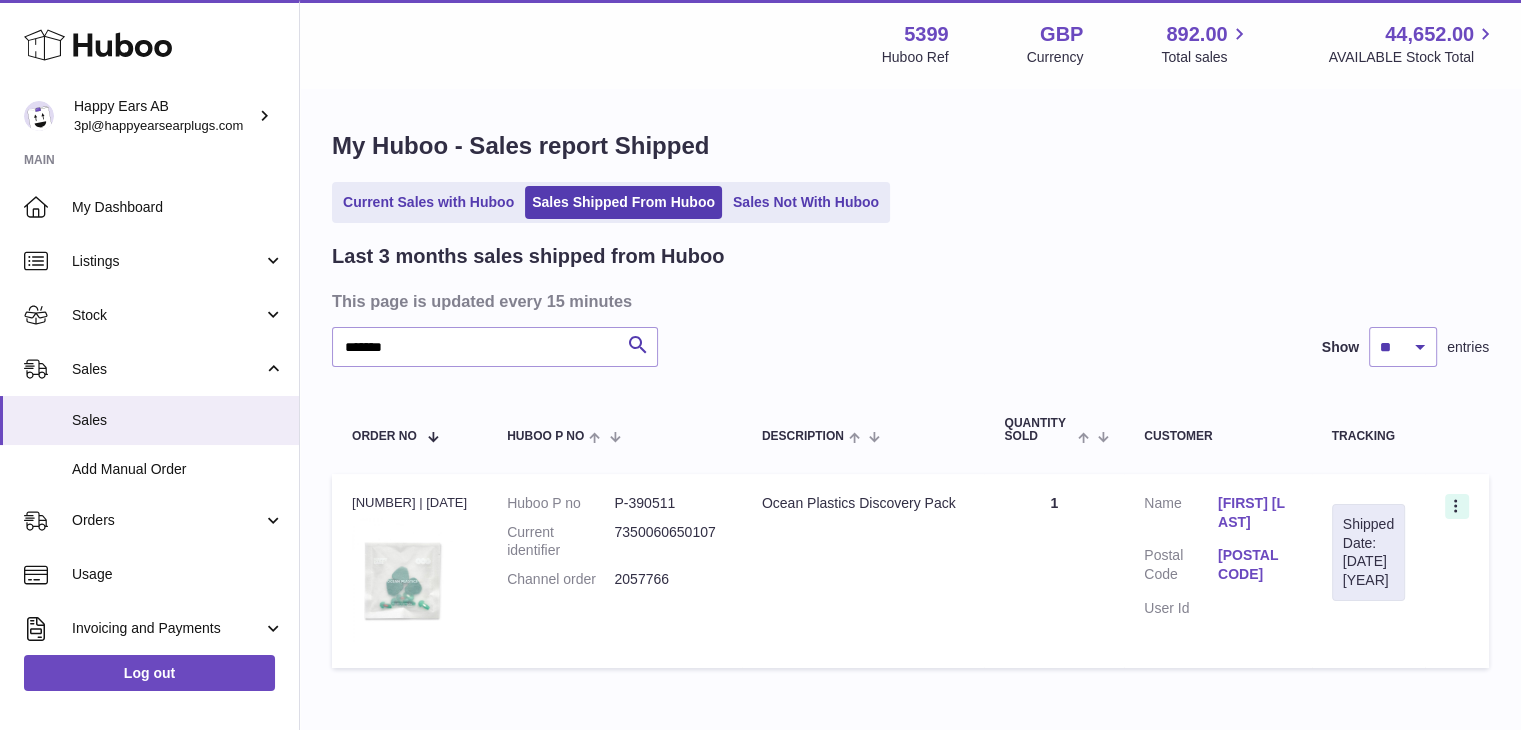click 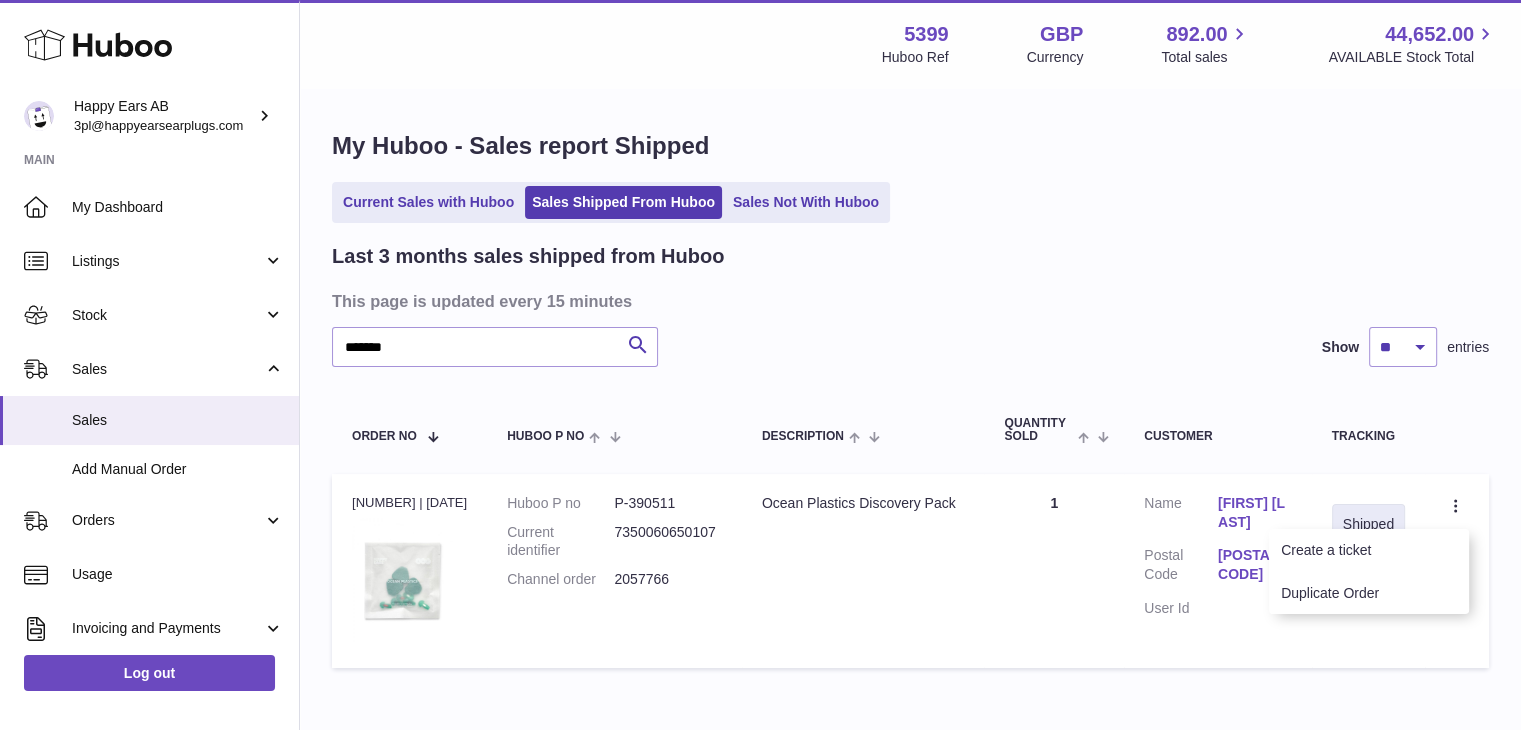 click on "Last 3 months sales shipped from Huboo     This page is updated every 15 minutes   *******     Search
Show
** ** **
entries
Order No       Huboo P no       Description       Quantity Sold
Customer
Tracking
Order no
[NUMBER] | [DATE]
Huboo P no   P-[NUMBER]   Current identifier   [CREDIT CARD]
Channel order
[NUMBER]     Description
Ocean Plastics Discovery Pack
Quantity
1
Customer  Name   [FIRST] [LAST]    Postal Code   [POSTAL CODE]   User Id
Shipped Date: [DATE] [YEAR]
Create a ticket
Duplicate Order" at bounding box center [910, 460] 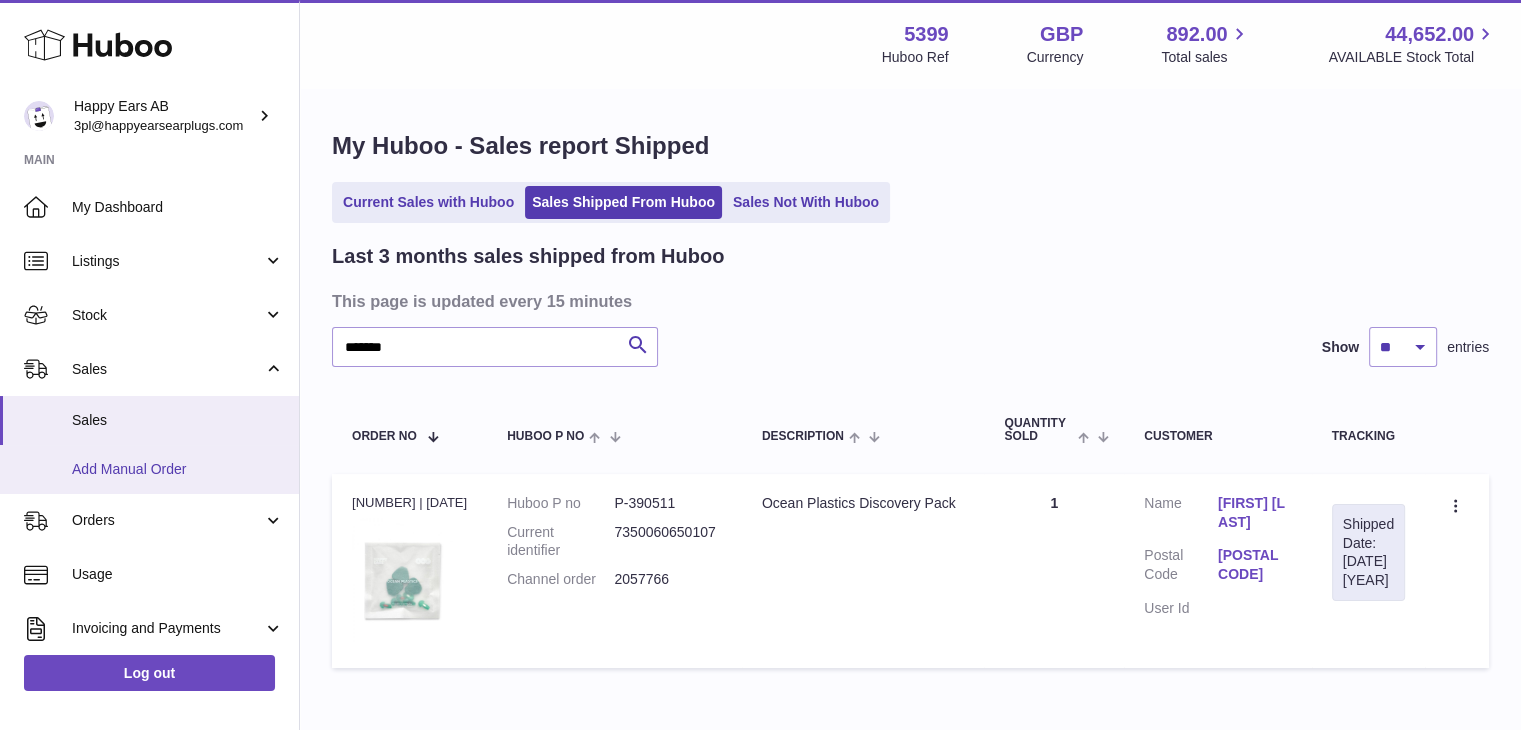 click on "Add Manual Order" at bounding box center (178, 469) 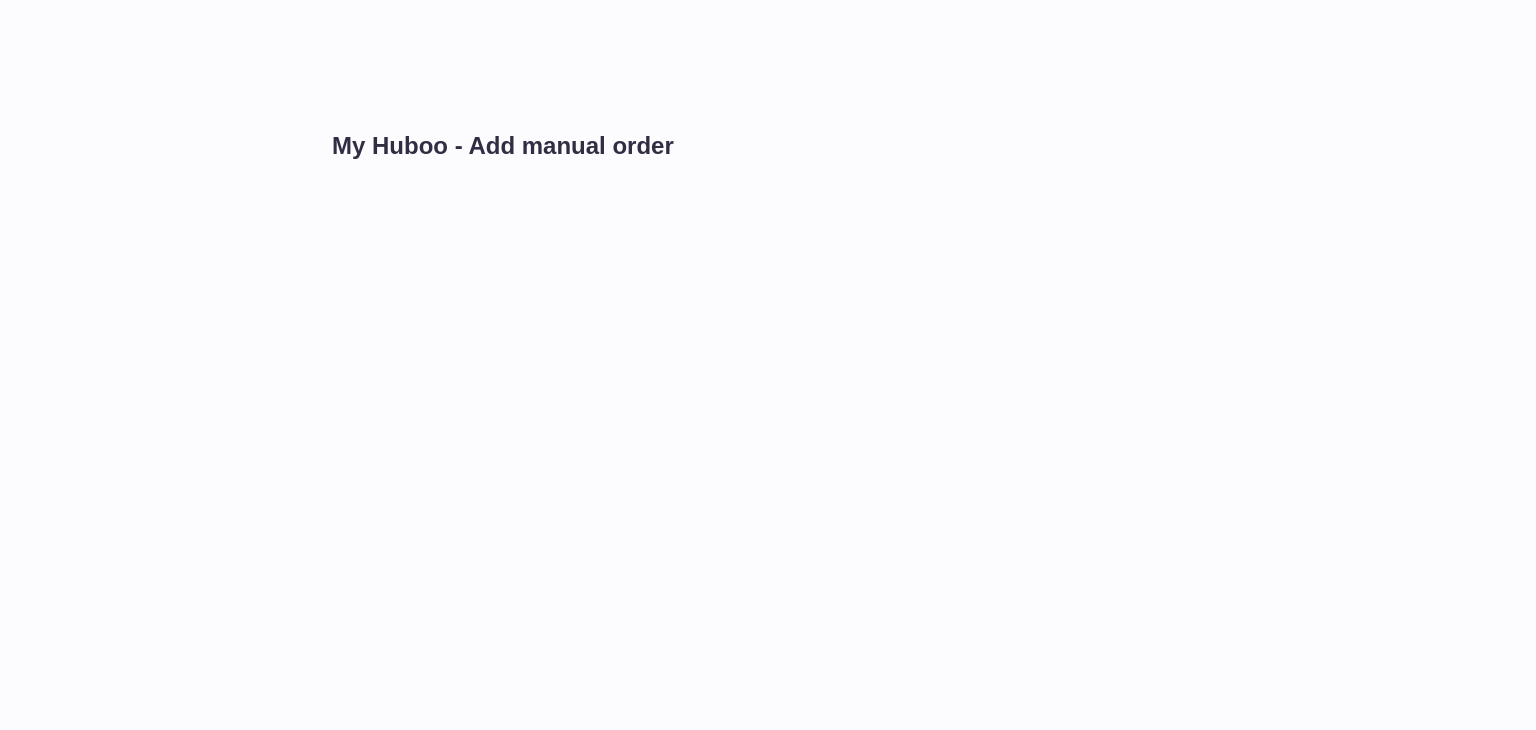 scroll, scrollTop: 0, scrollLeft: 0, axis: both 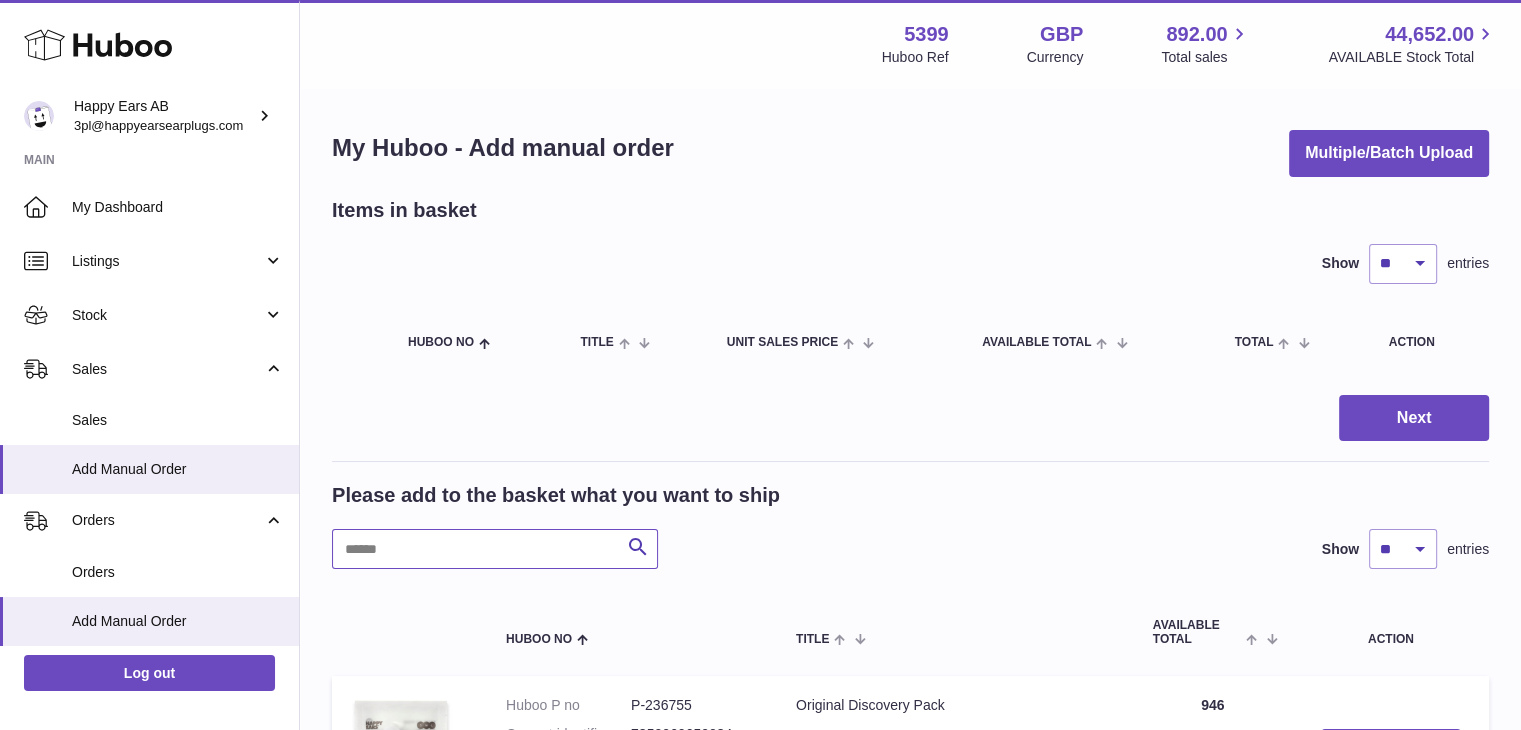 click at bounding box center (495, 549) 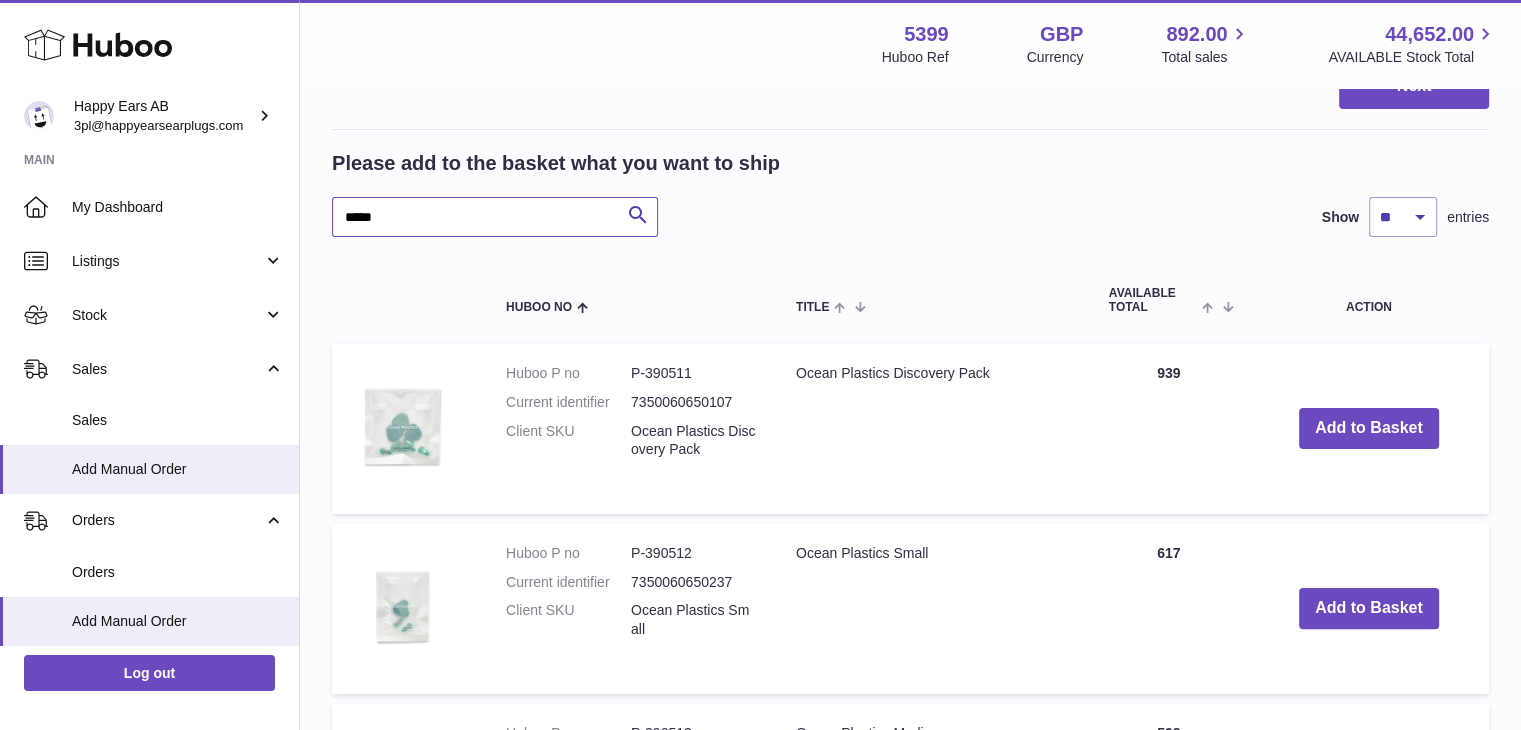 scroll, scrollTop: 356, scrollLeft: 0, axis: vertical 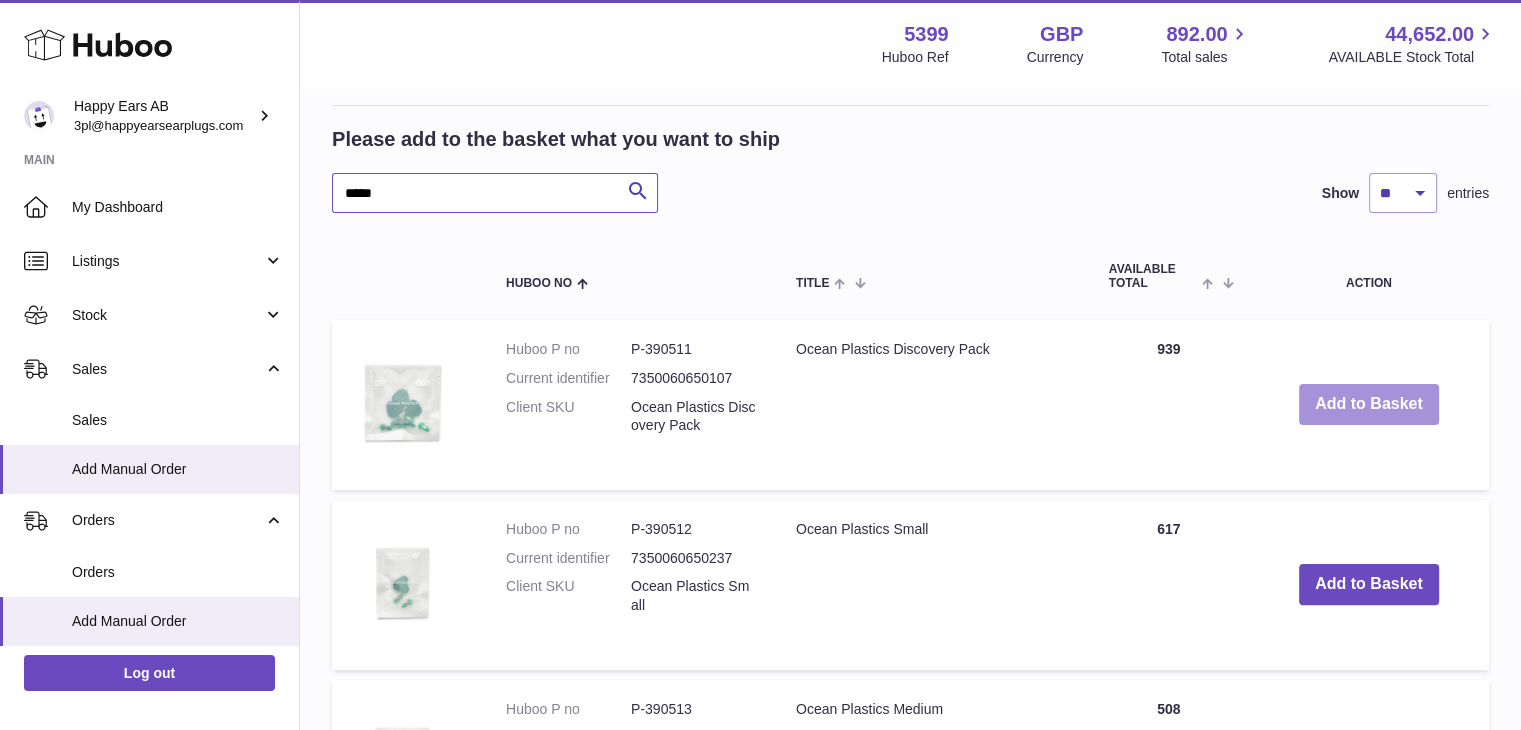 type on "*****" 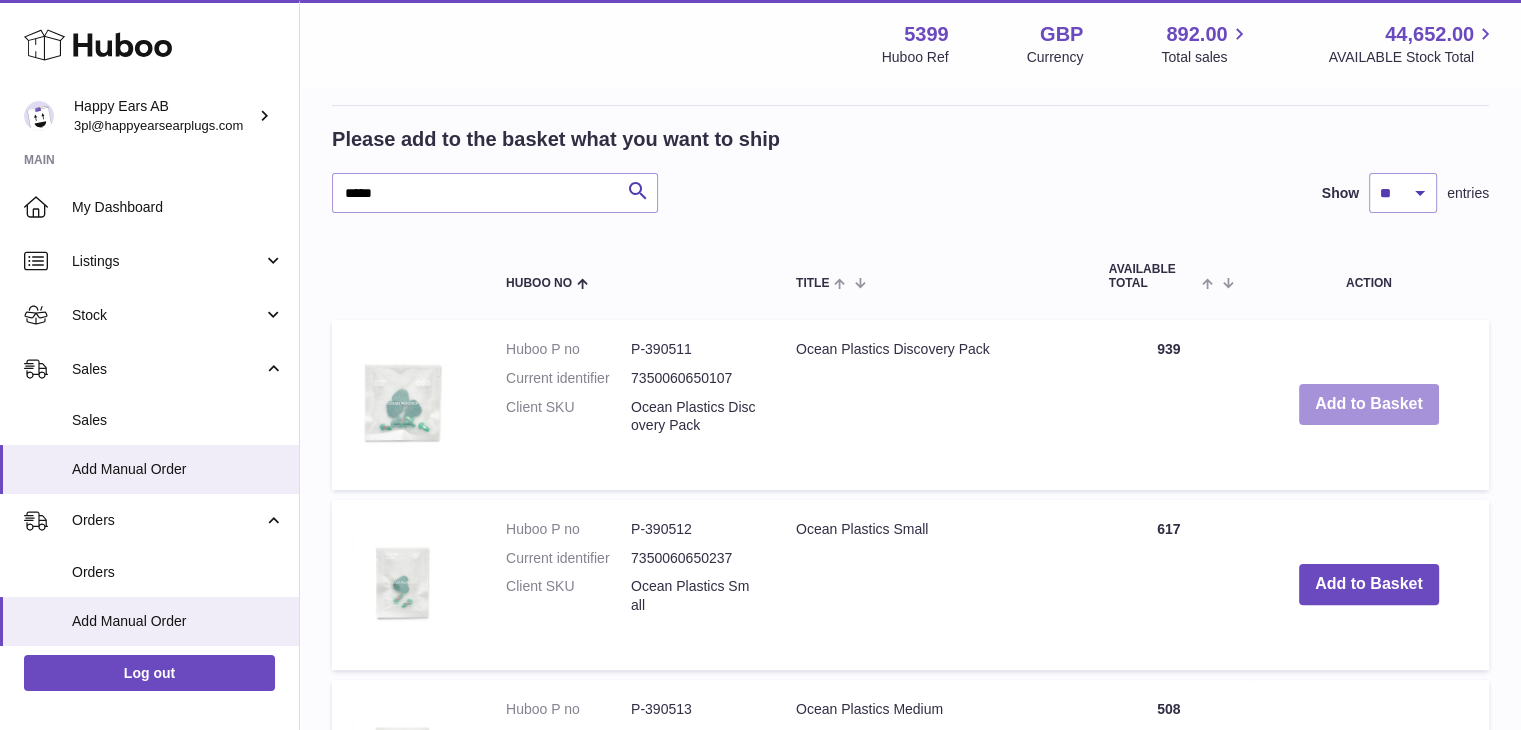 click on "Add to Basket" at bounding box center (1369, 404) 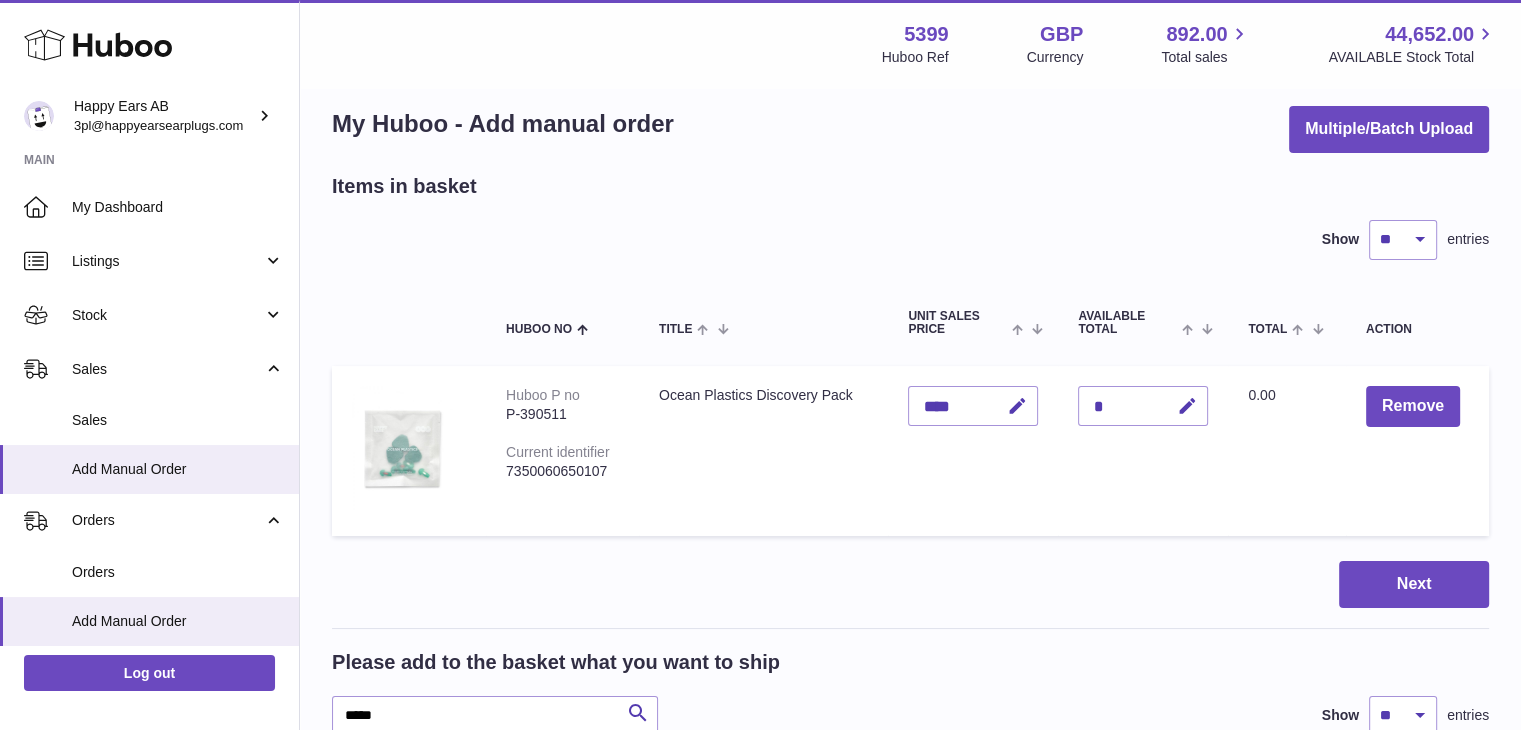 scroll, scrollTop: 0, scrollLeft: 0, axis: both 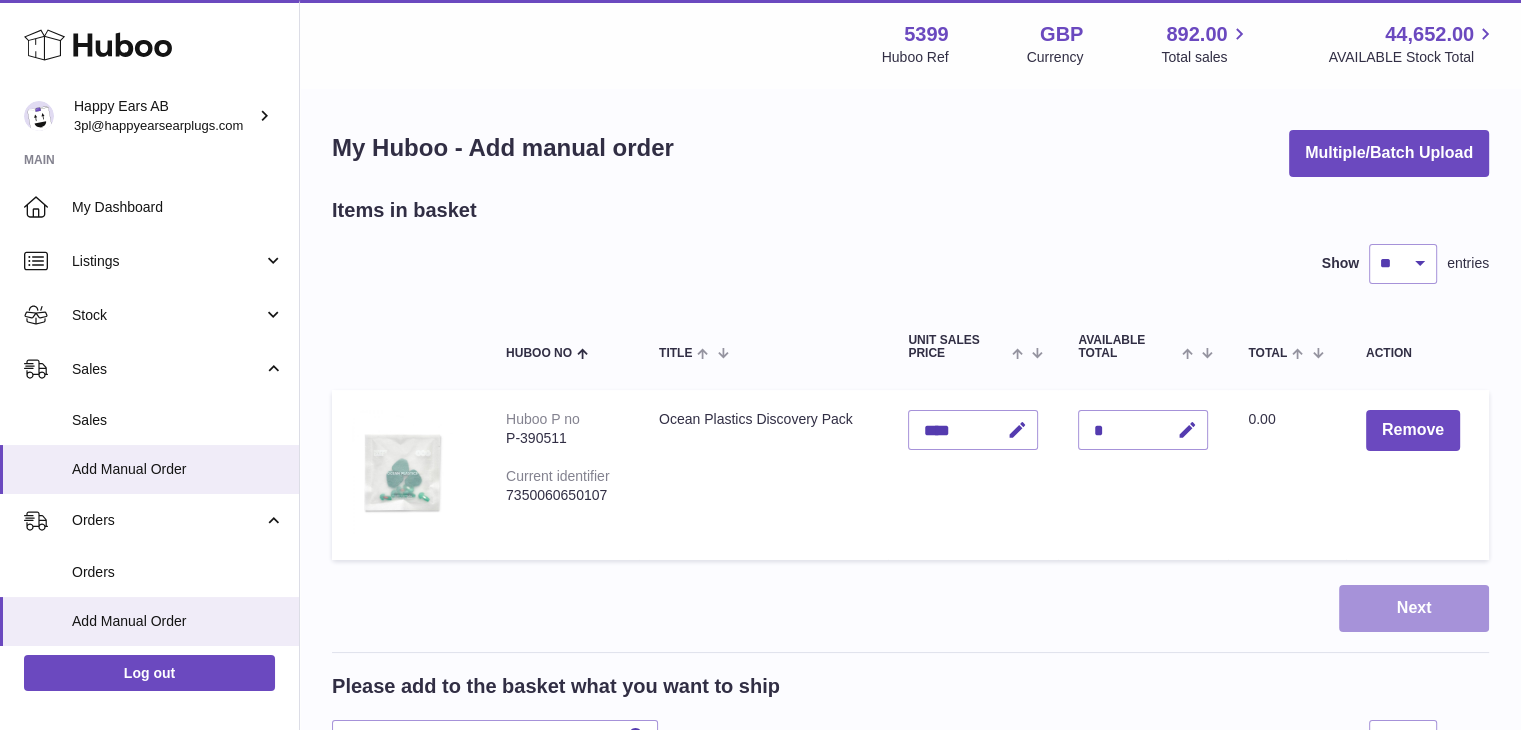 click on "Next" at bounding box center (1414, 608) 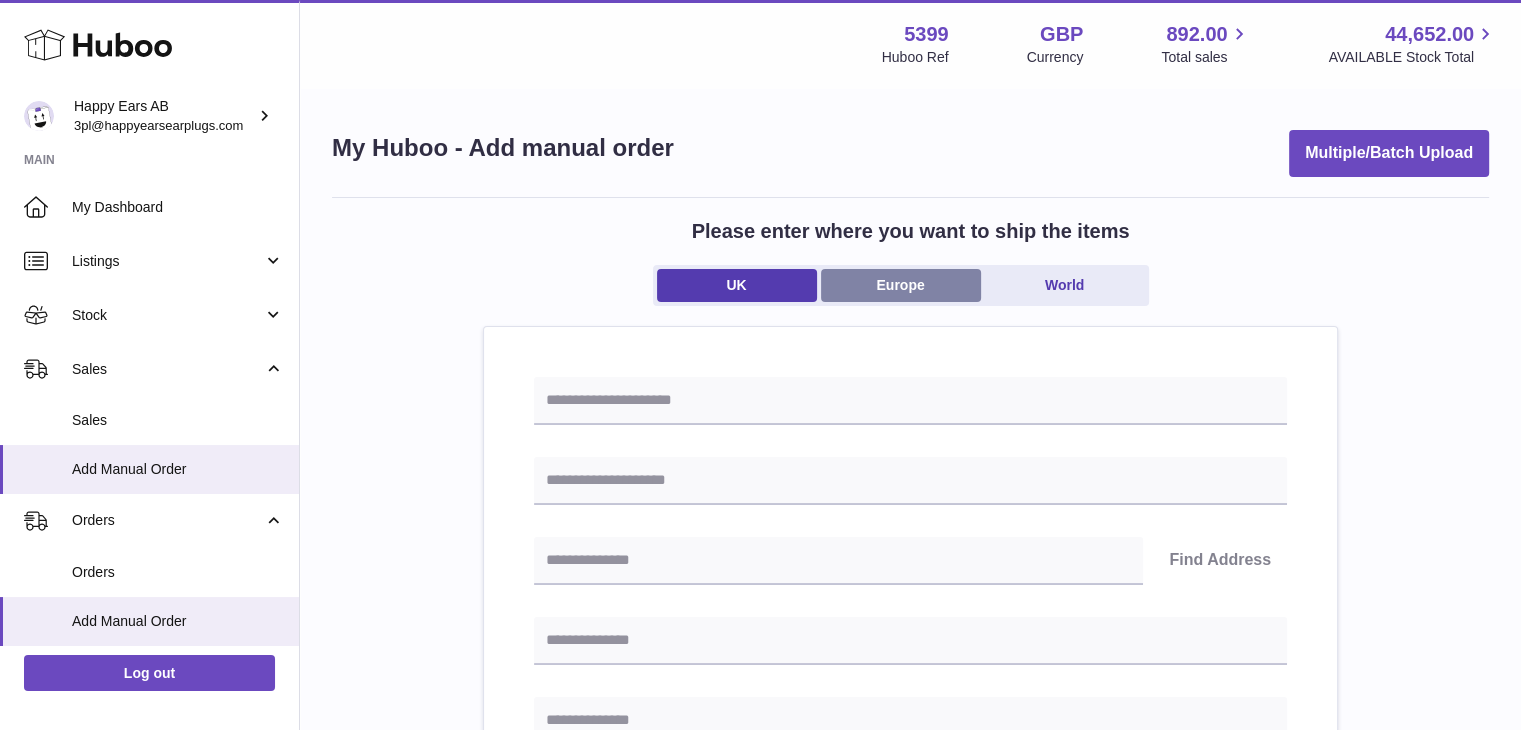 click on "Europe" at bounding box center [901, 285] 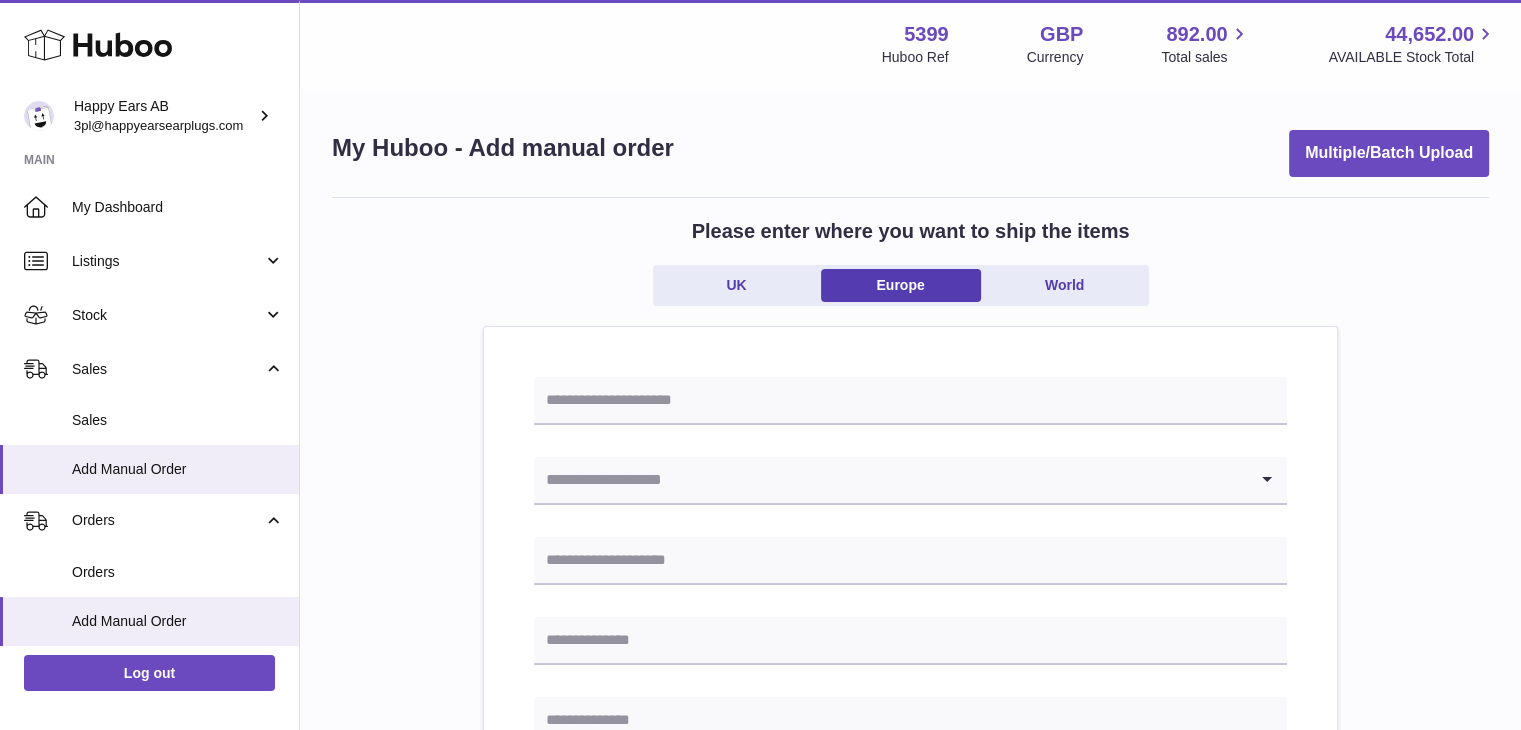 click at bounding box center [890, 480] 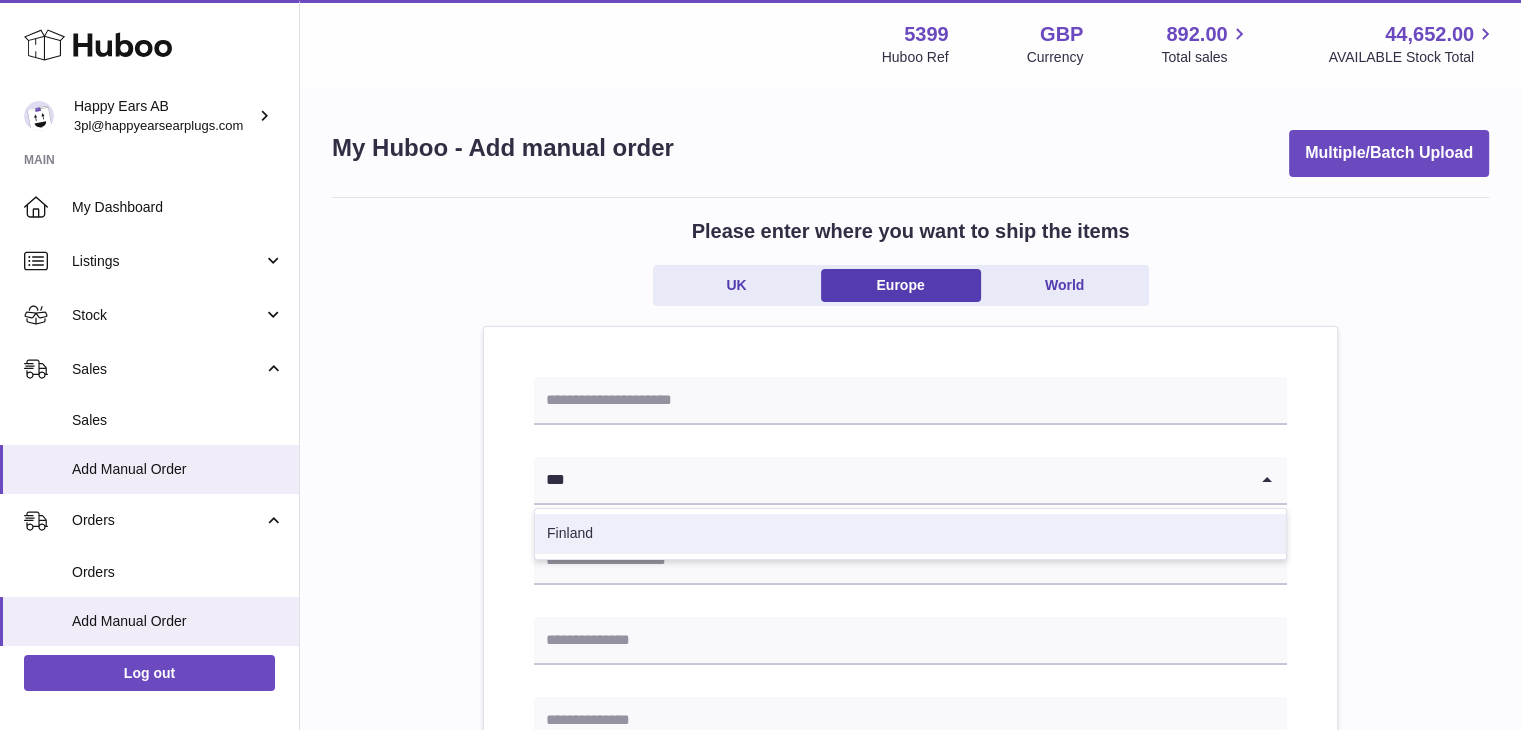 type on "***" 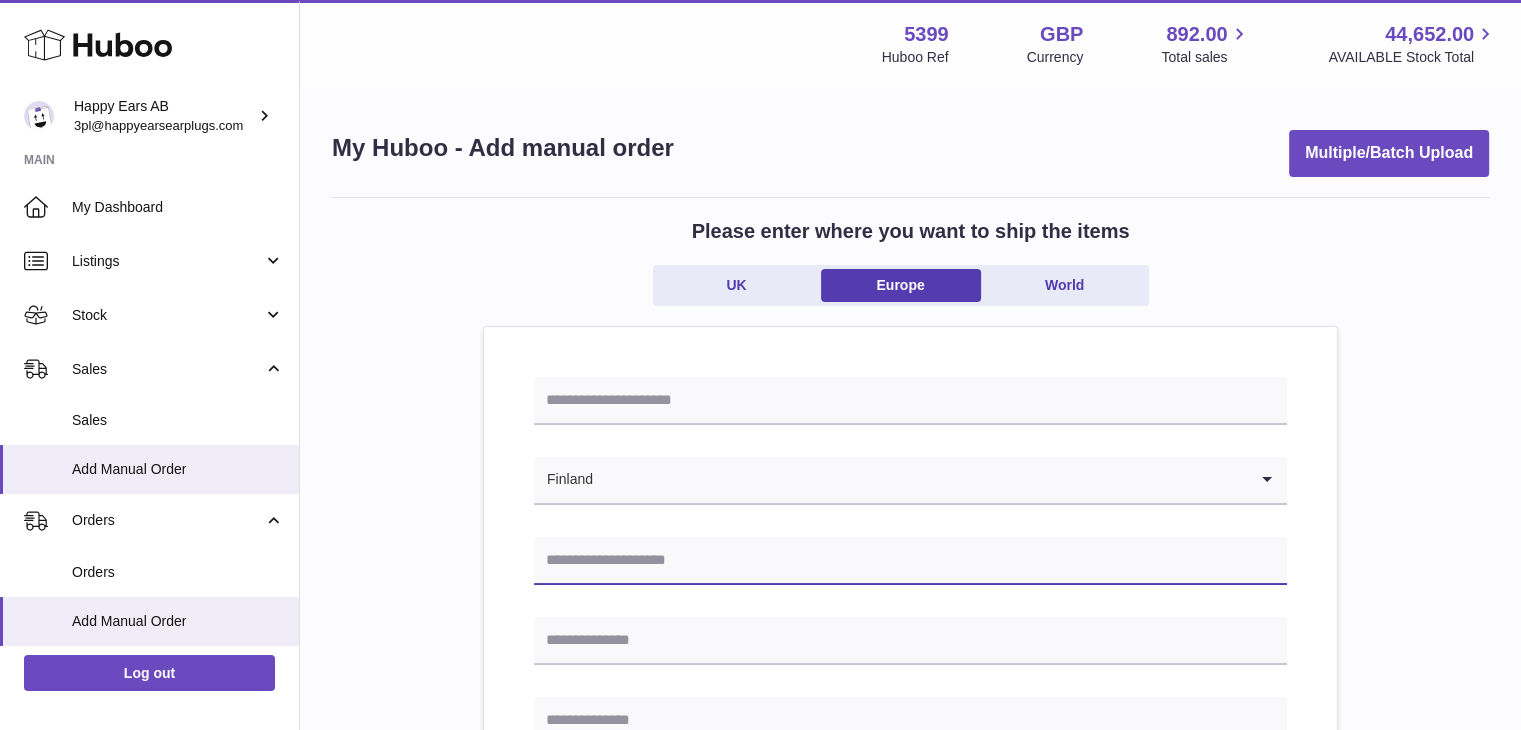 click at bounding box center (910, 561) 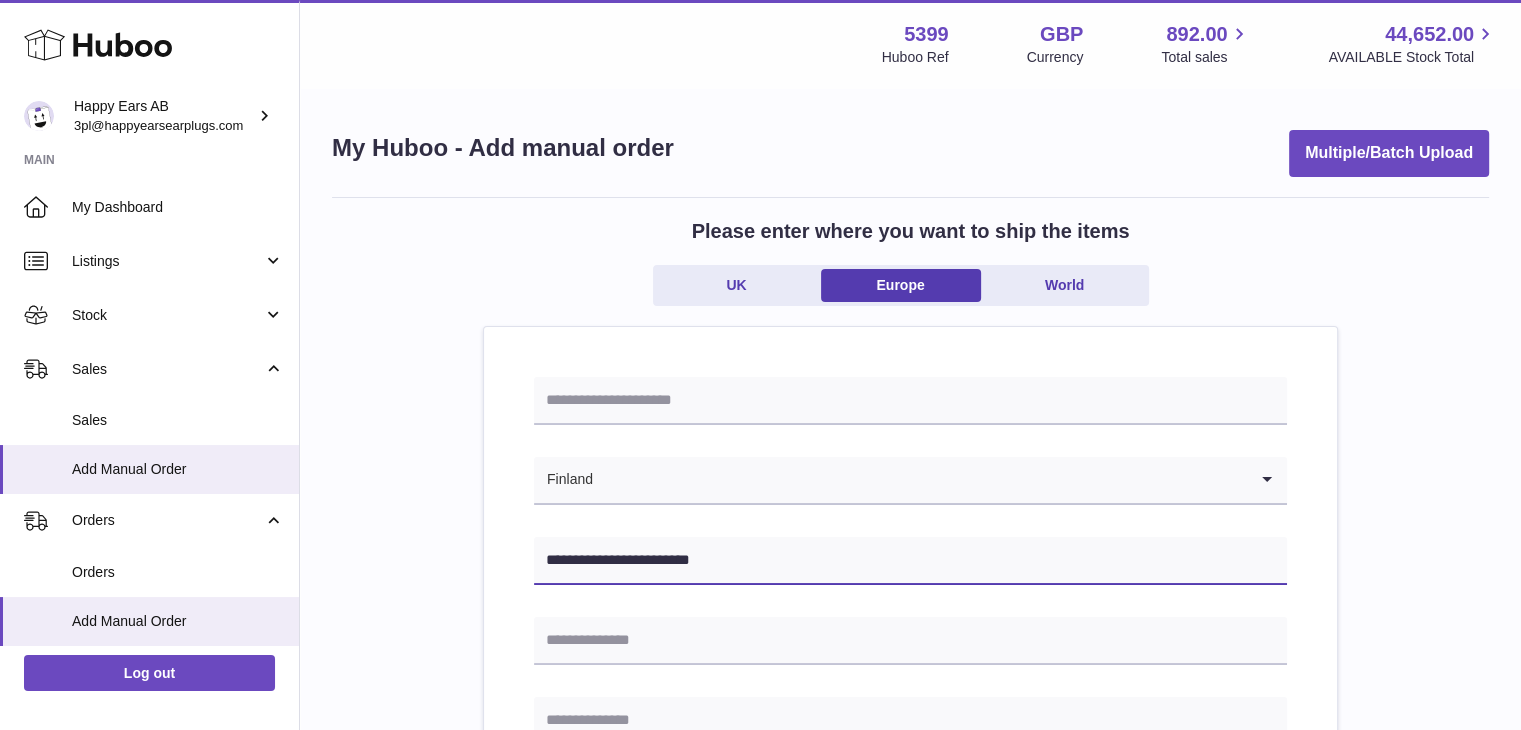 click on "**********" at bounding box center [910, 561] 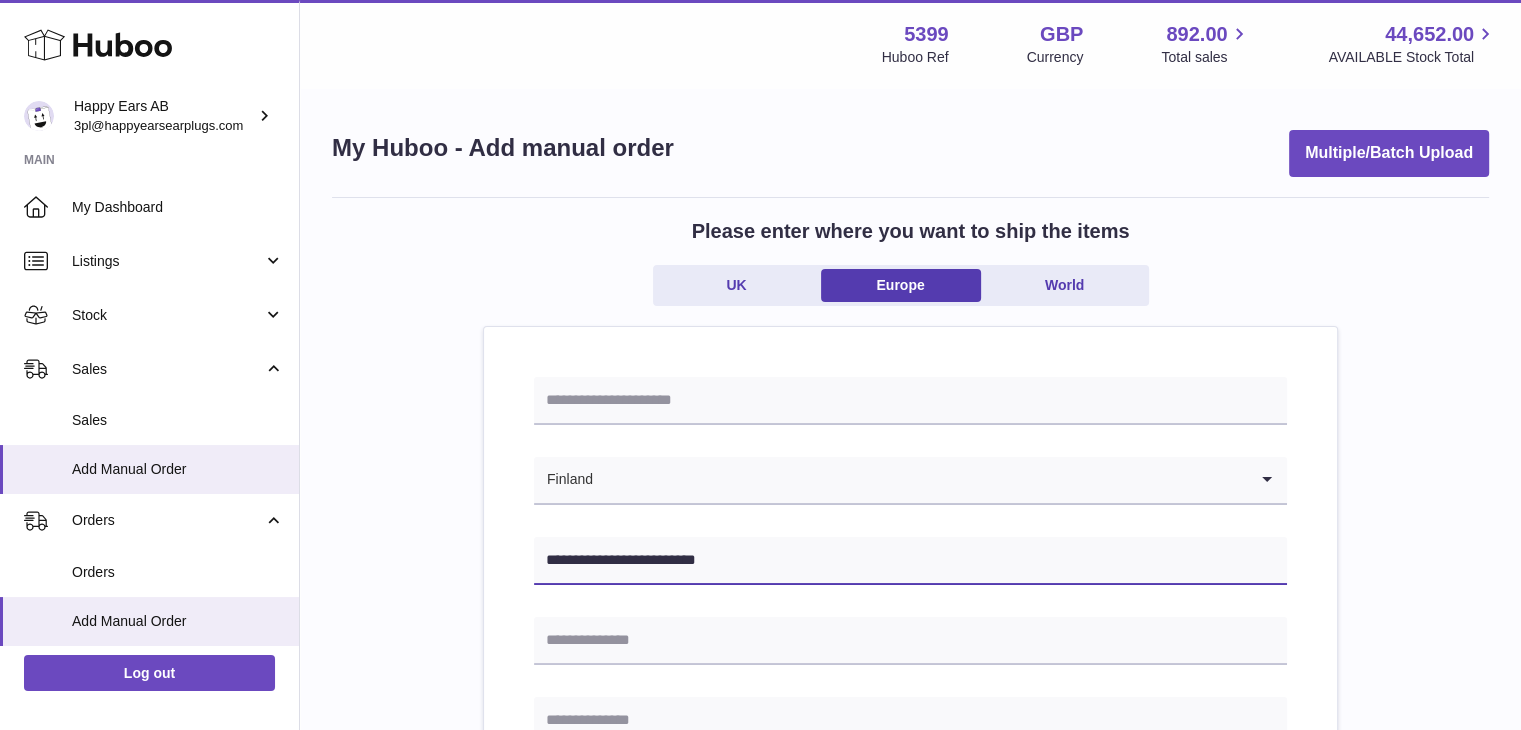 type on "**********" 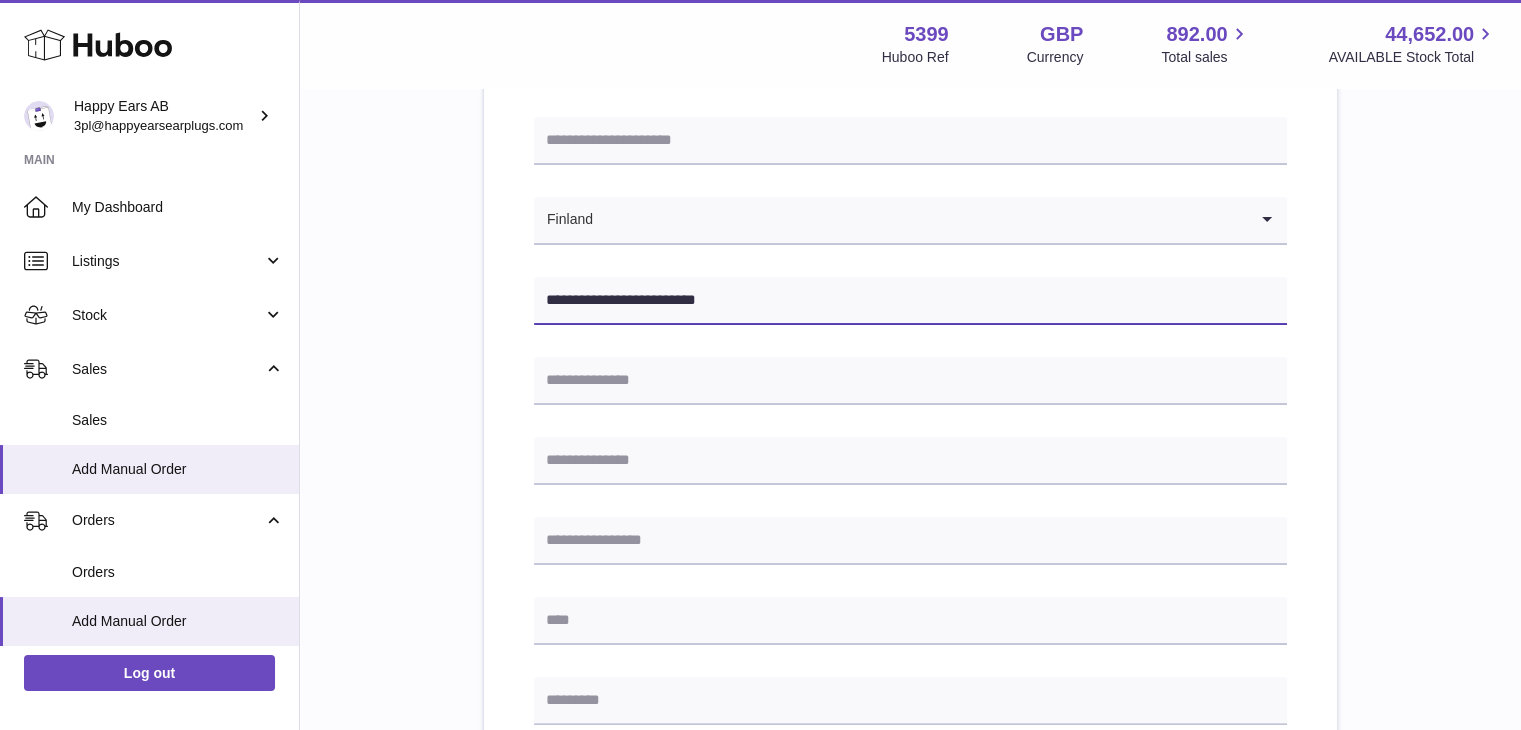 scroll, scrollTop: 264, scrollLeft: 0, axis: vertical 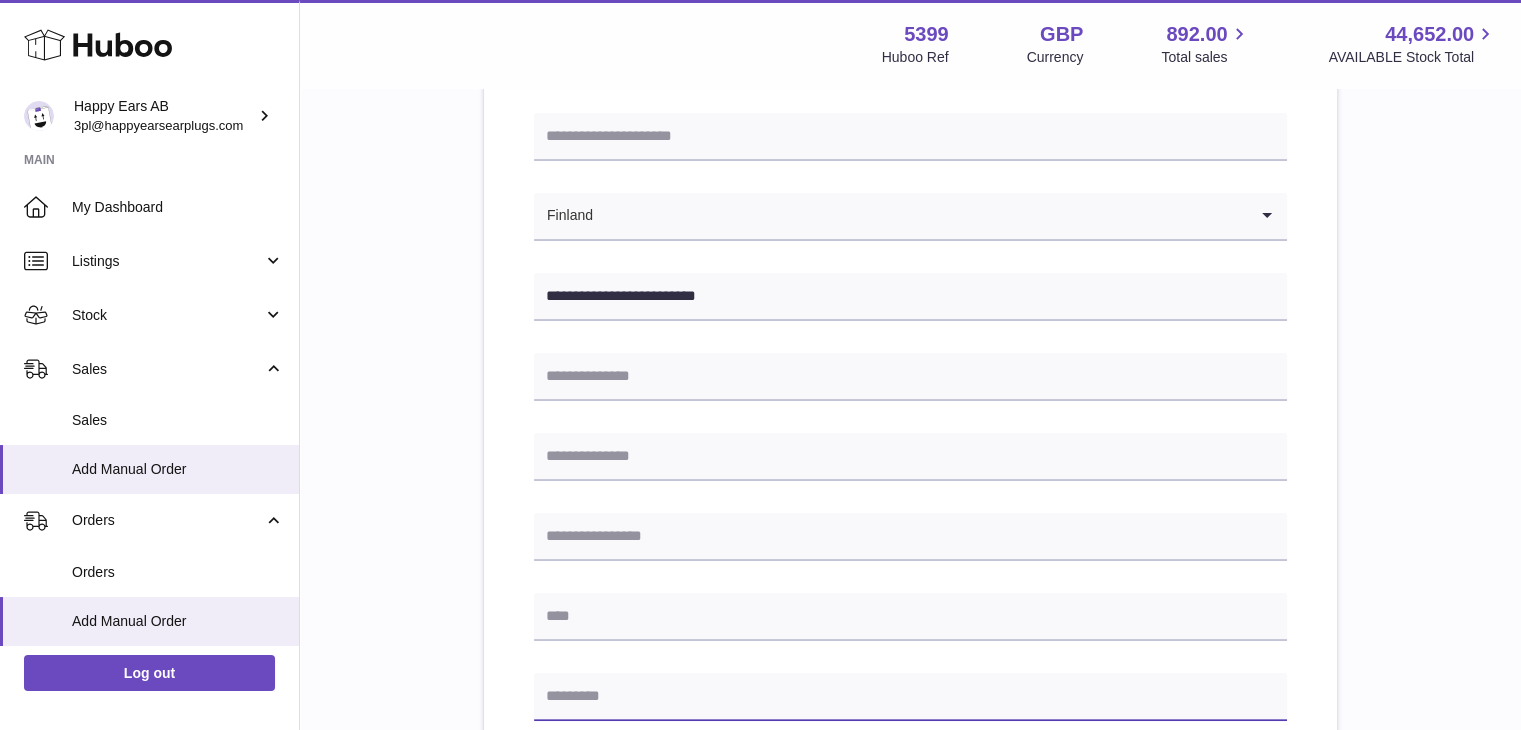 click at bounding box center [910, 697] 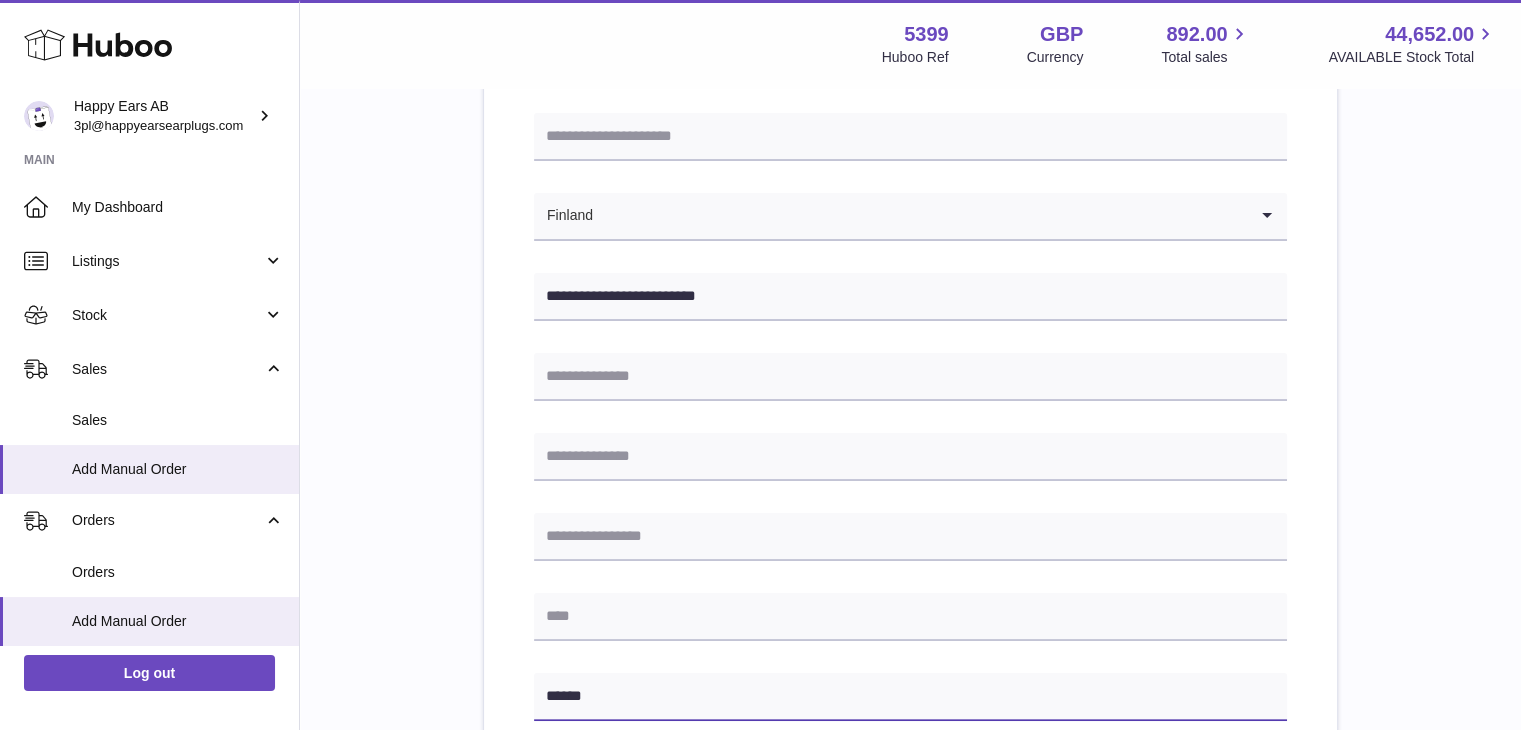 type on "*****" 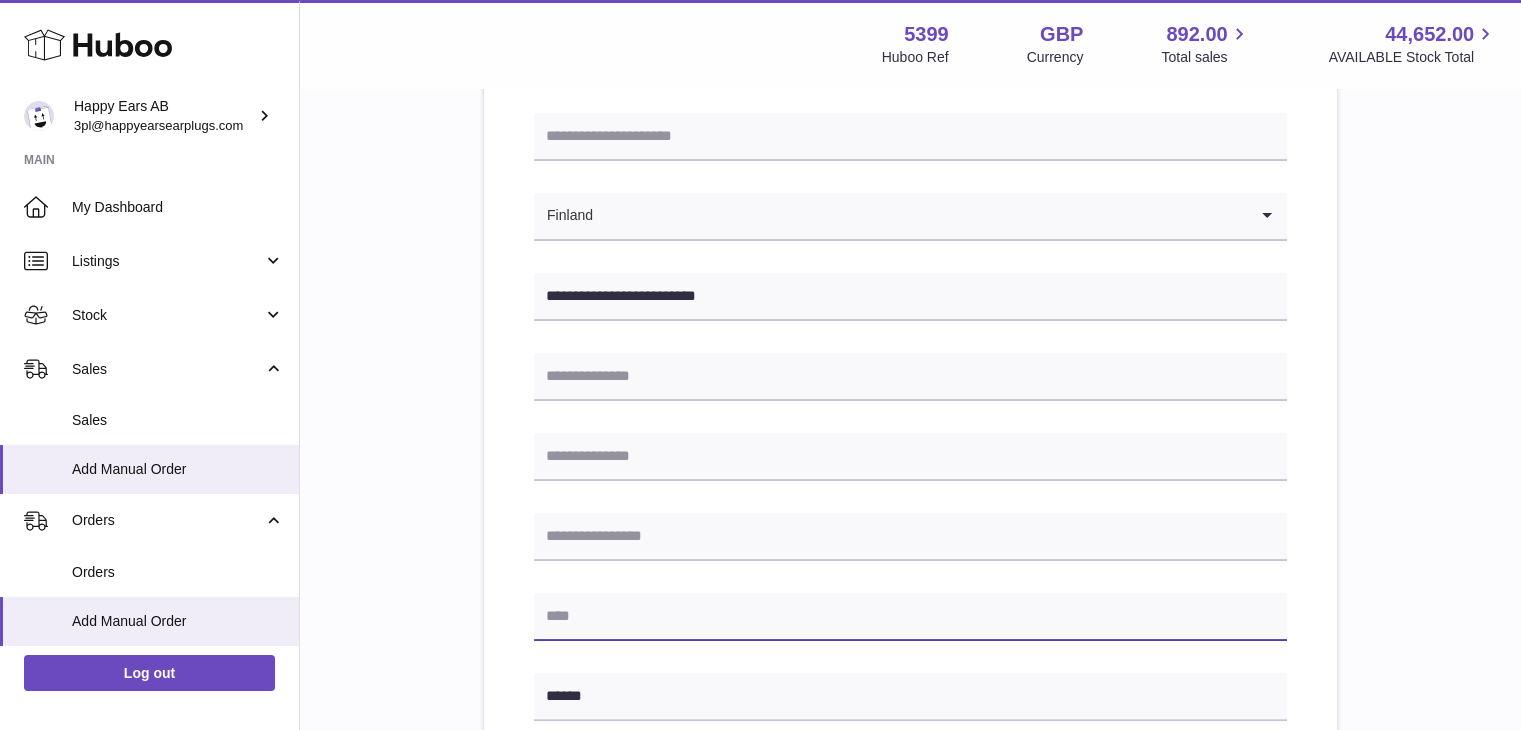 click at bounding box center [910, 617] 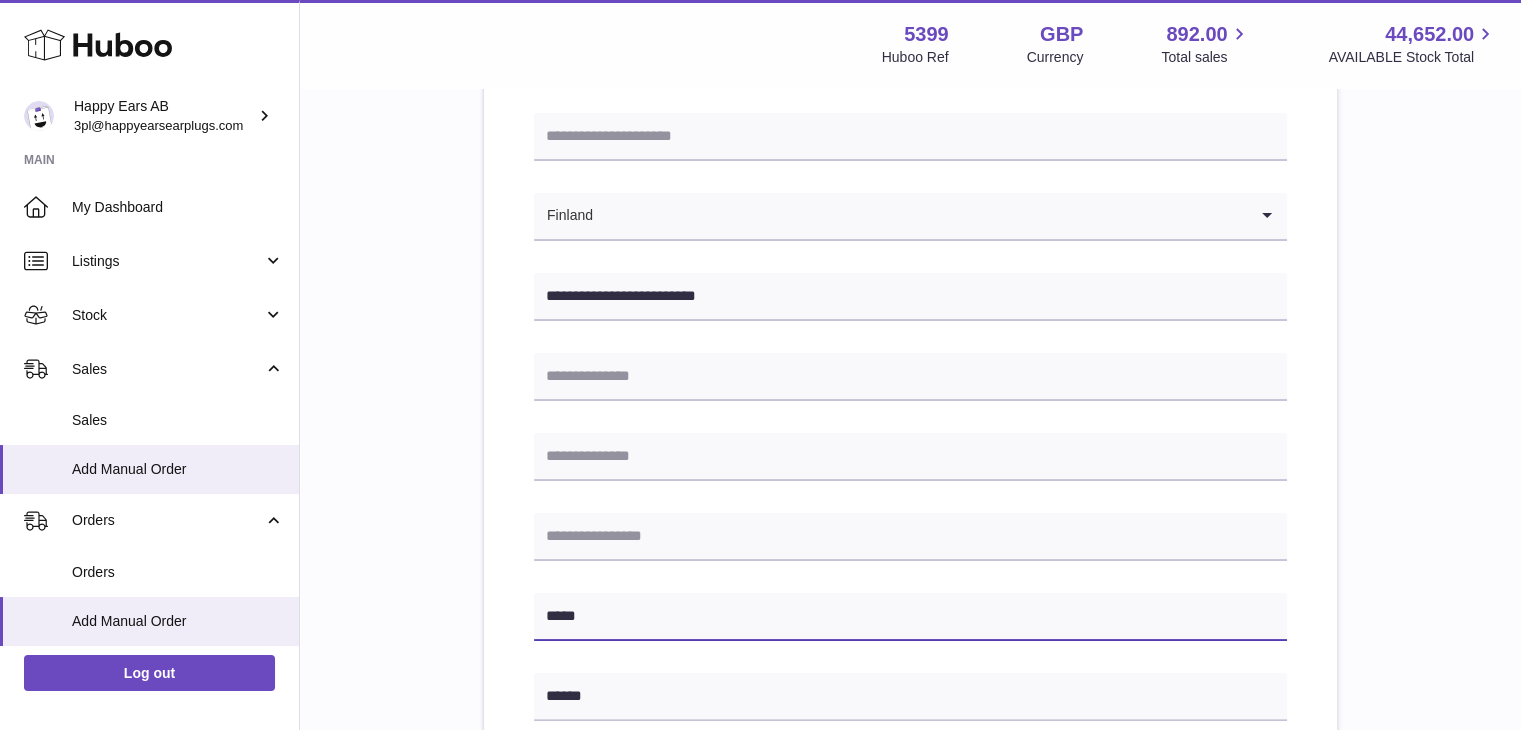 type on "*****" 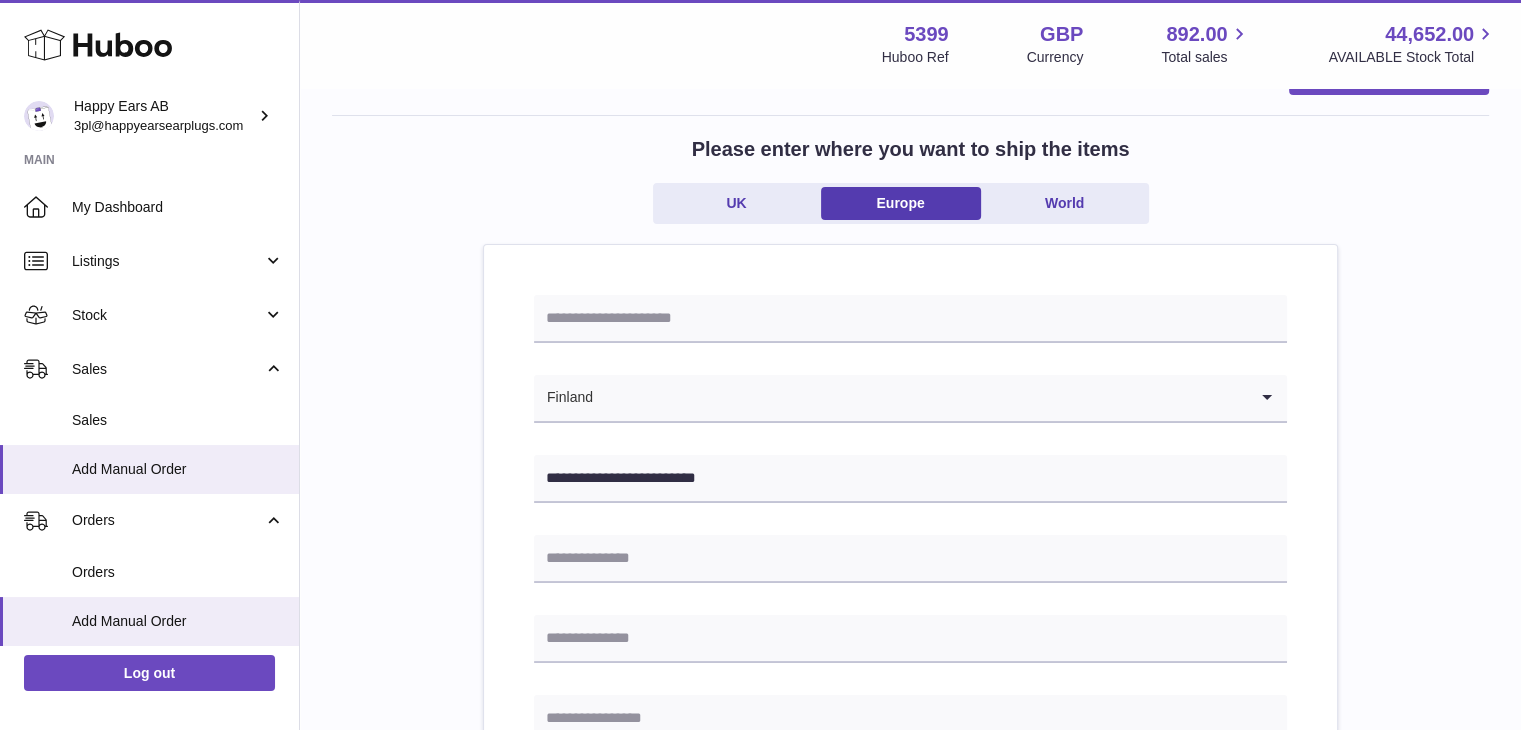 scroll, scrollTop: 80, scrollLeft: 0, axis: vertical 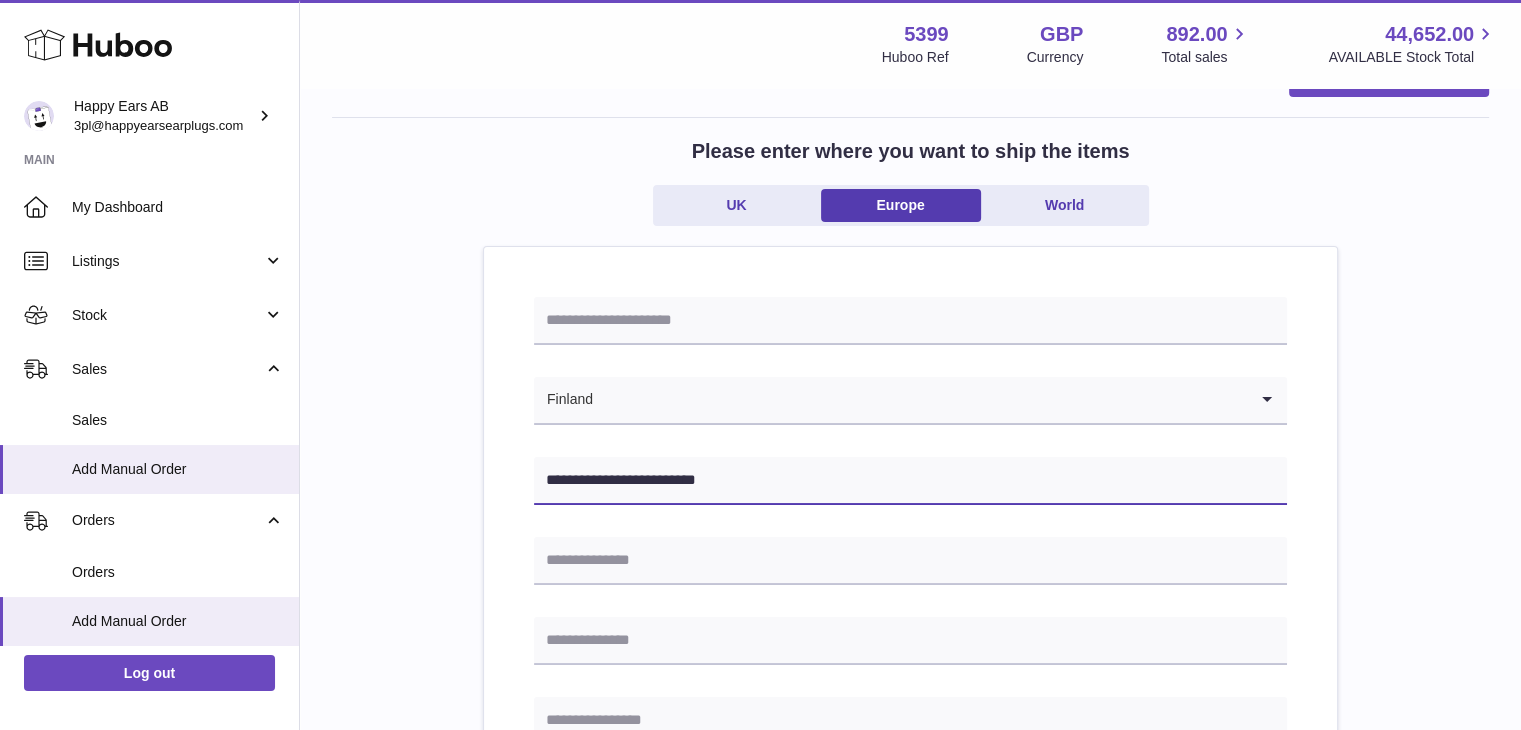 click on "**********" at bounding box center (910, 481) 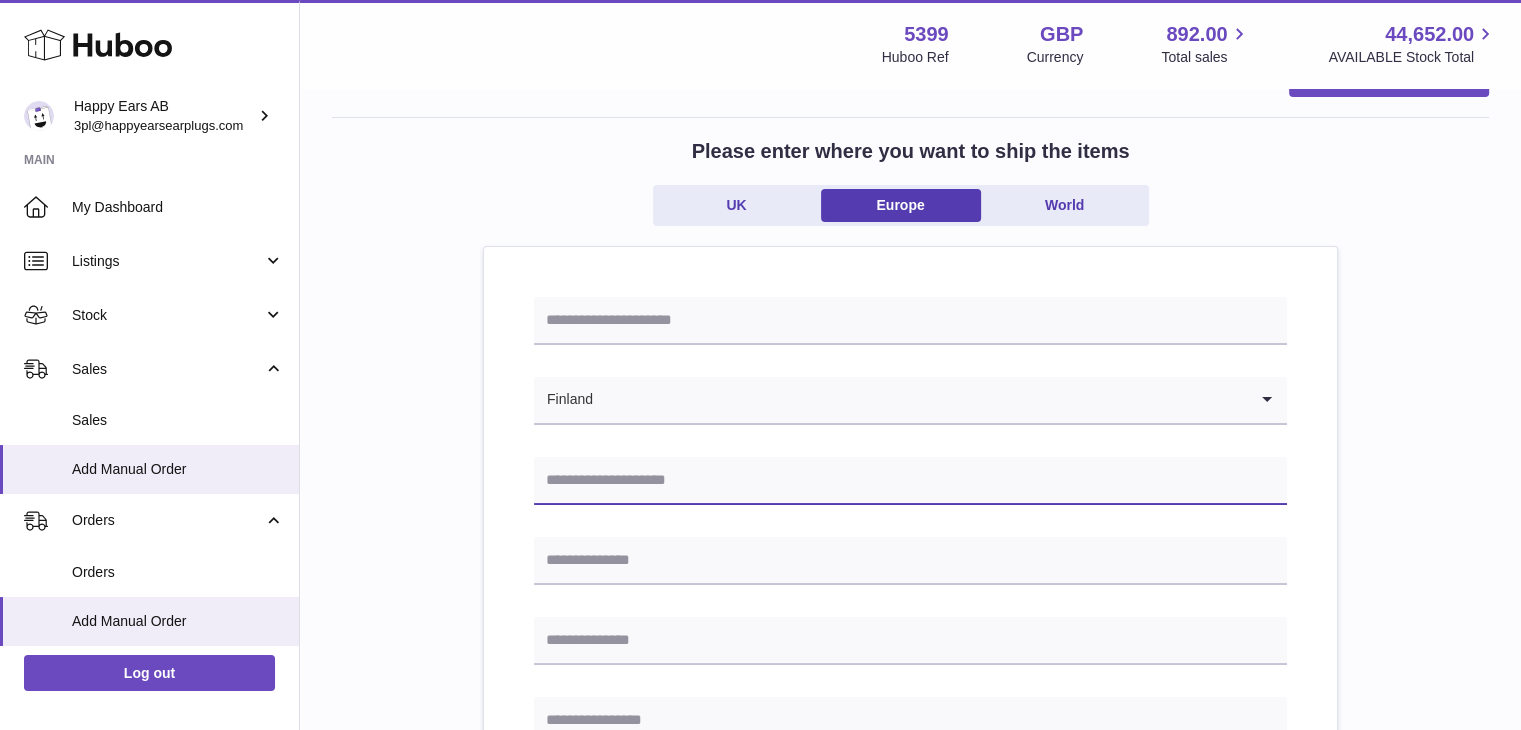 type 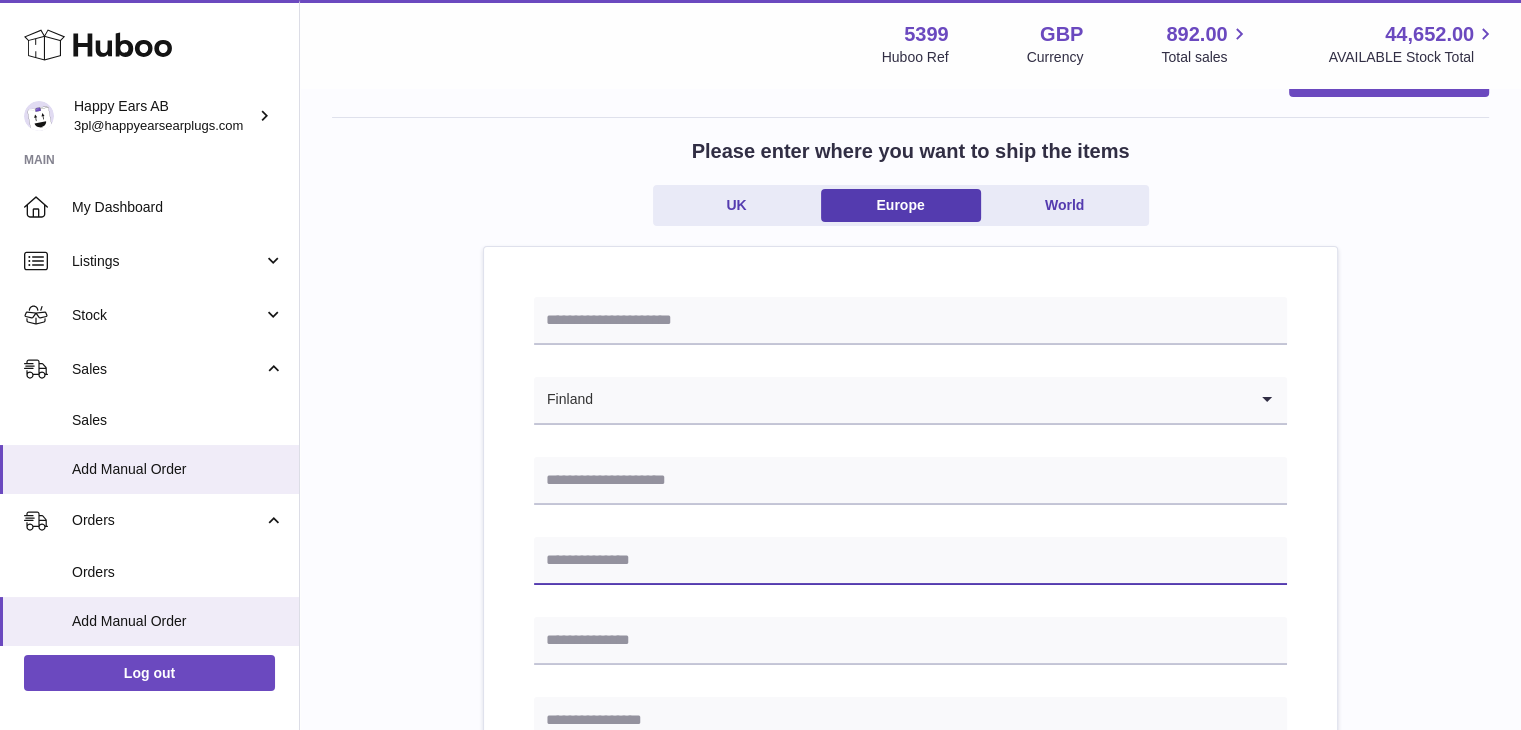 click at bounding box center [910, 561] 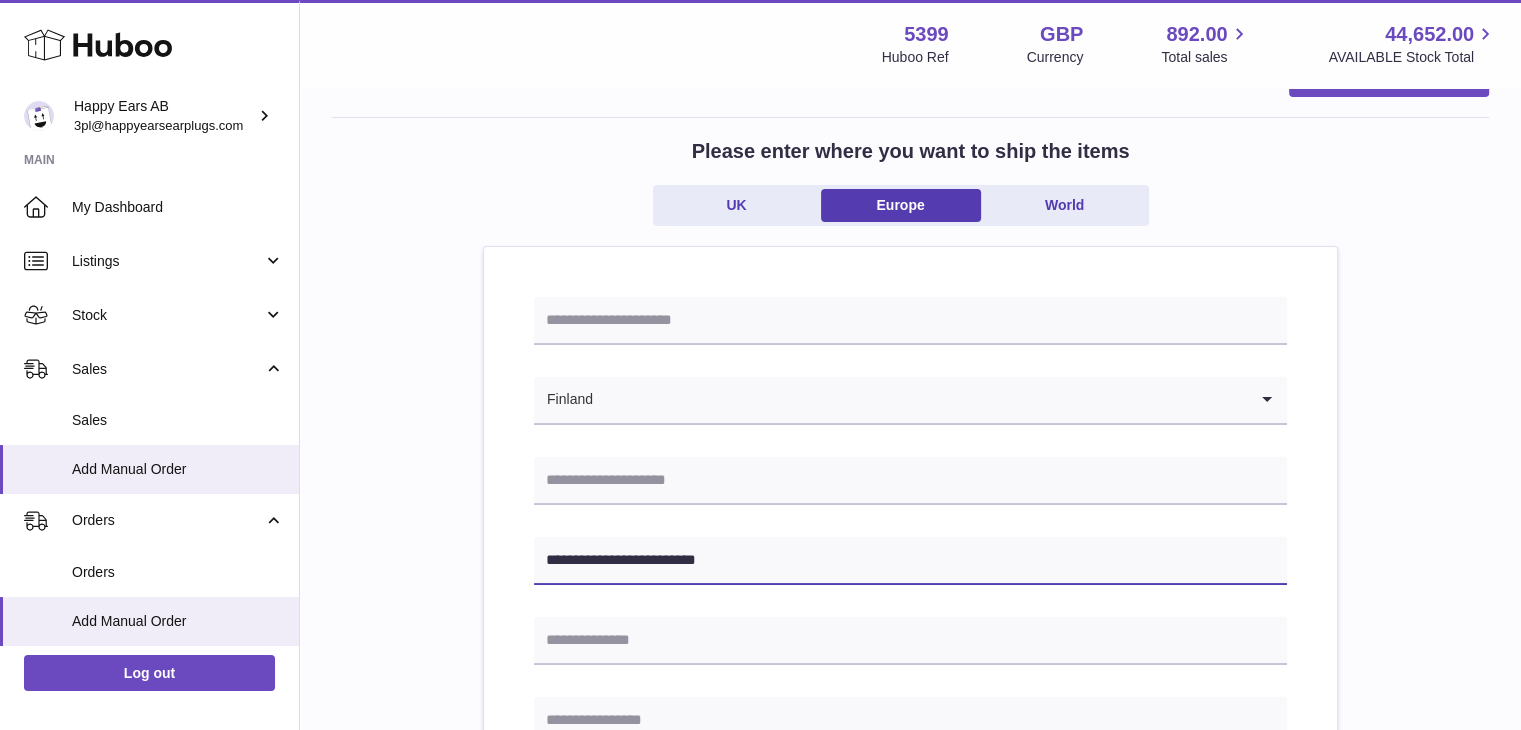 type on "**********" 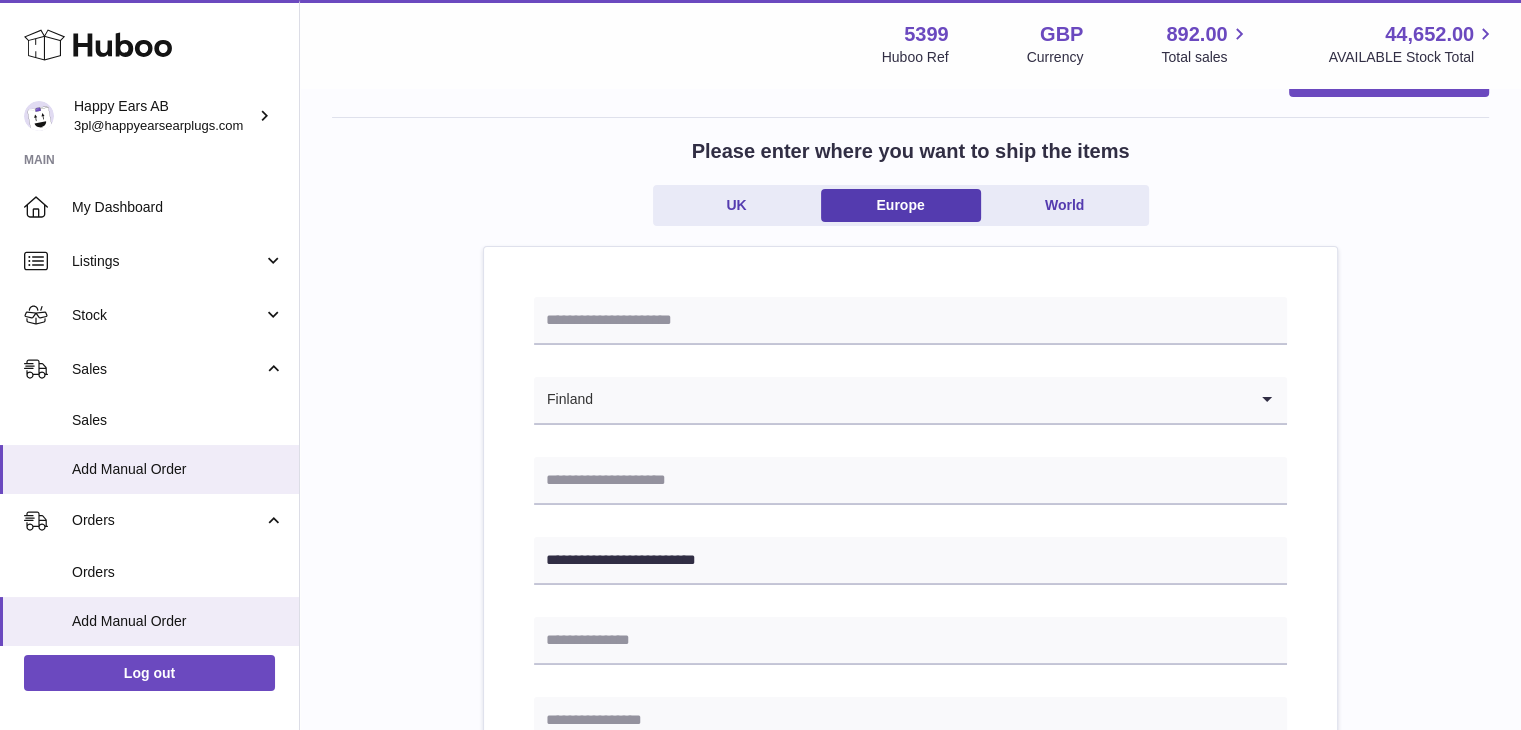 click on "**********" at bounding box center (910, 865) 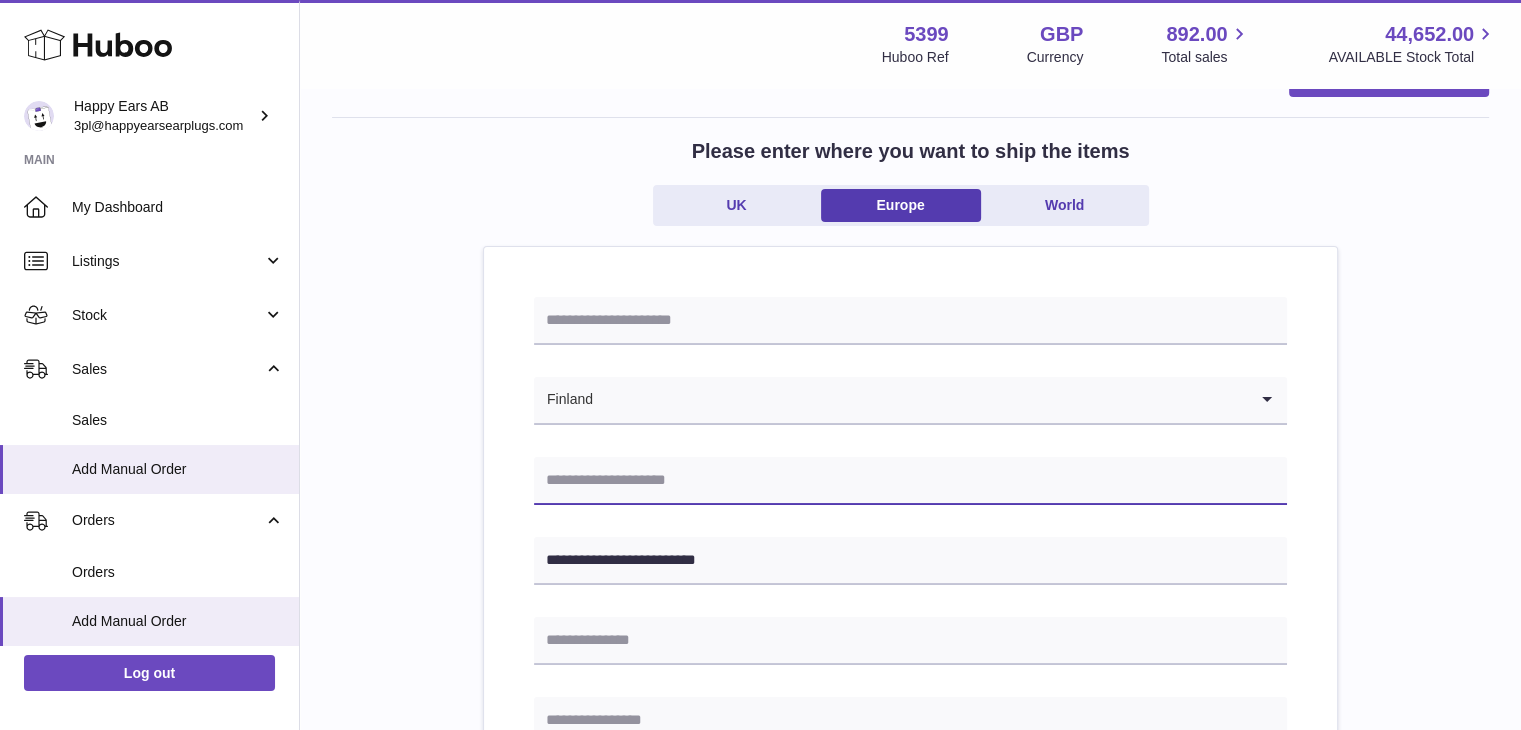click at bounding box center (910, 481) 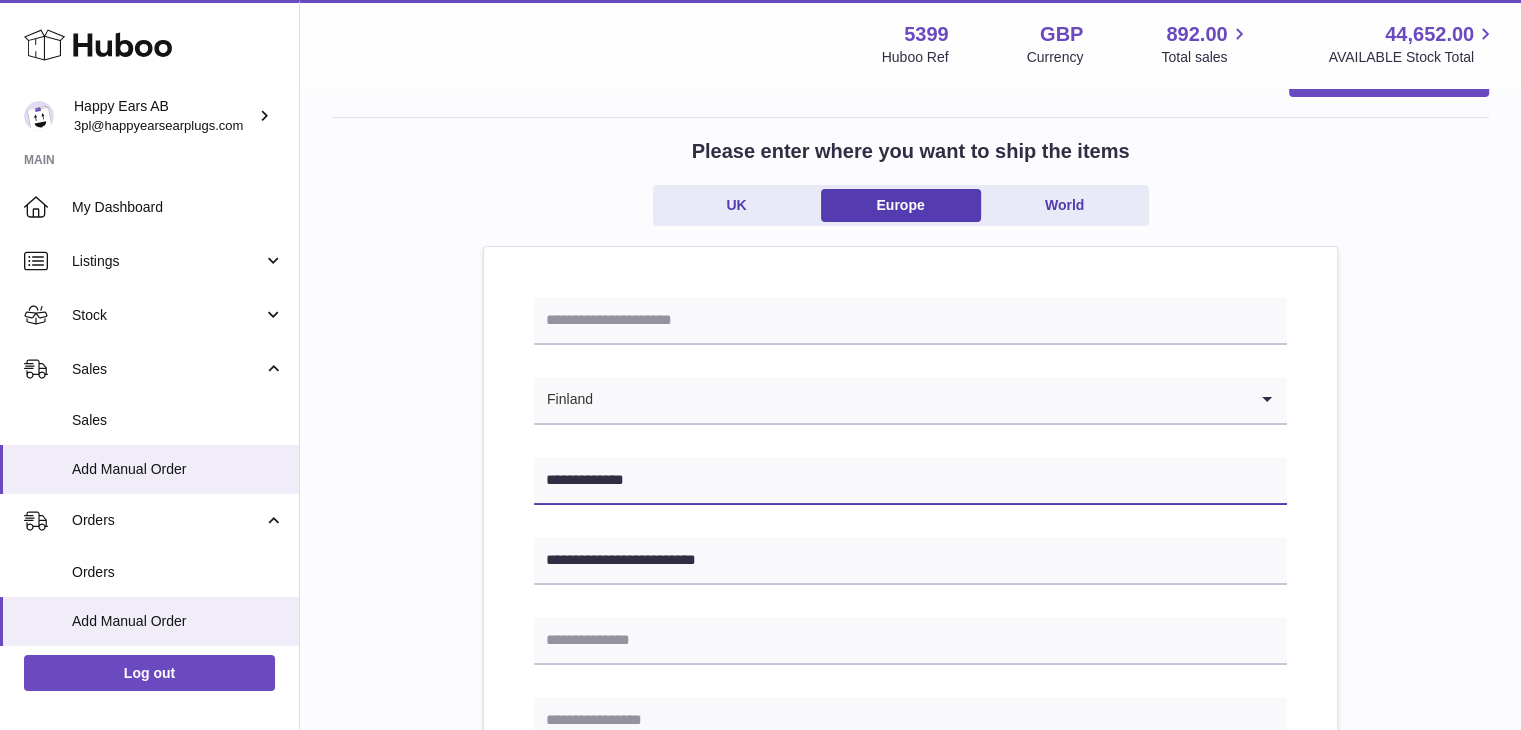 type on "**********" 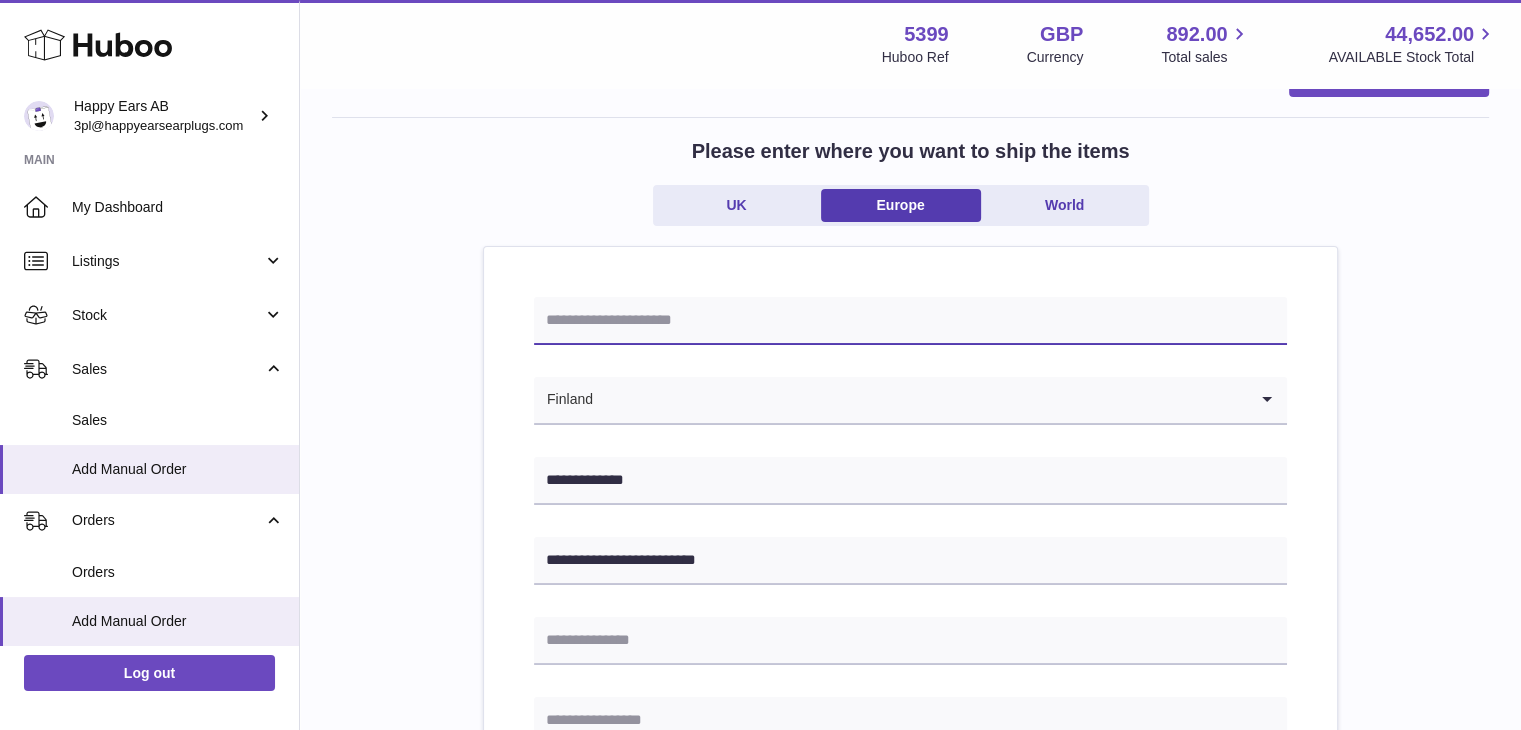 click at bounding box center [910, 321] 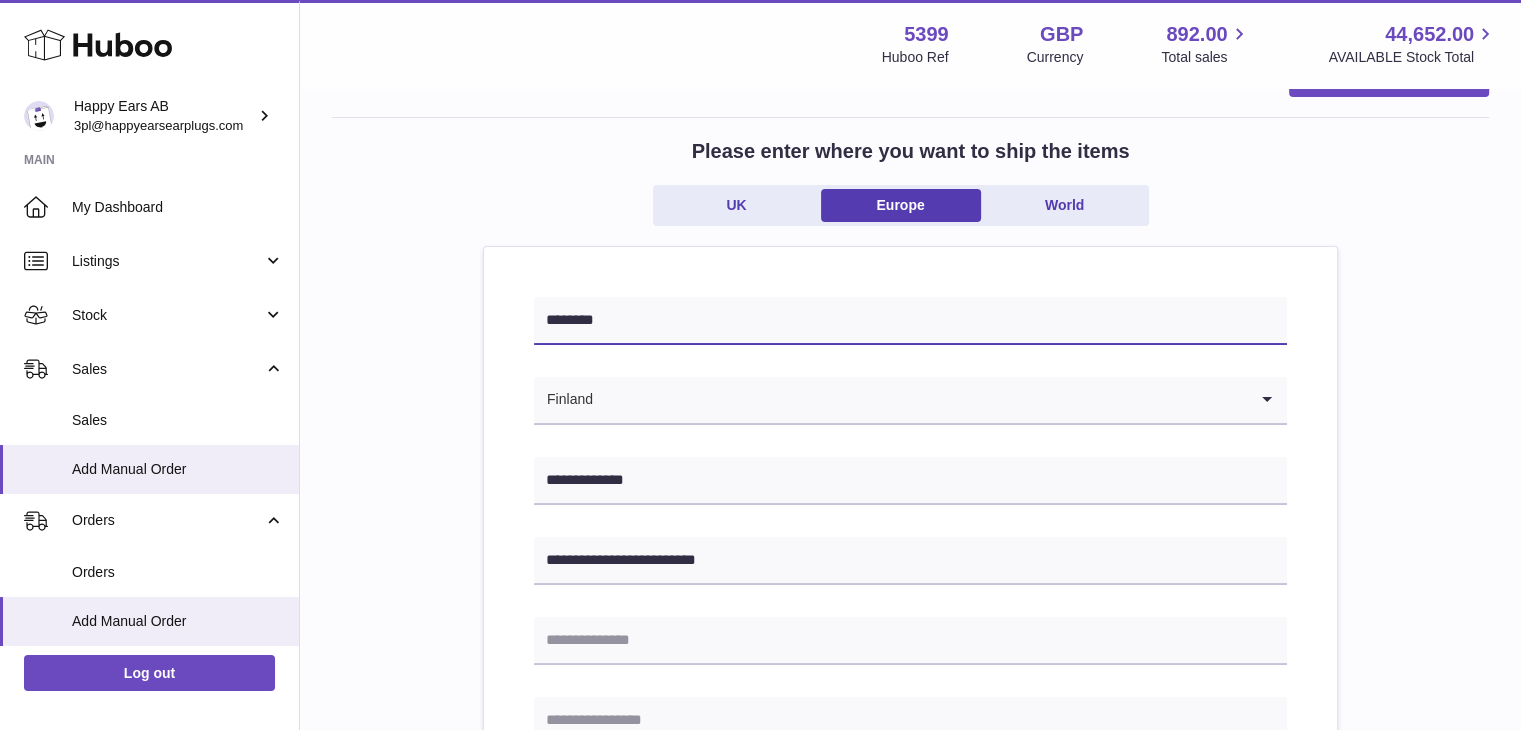 type on "********" 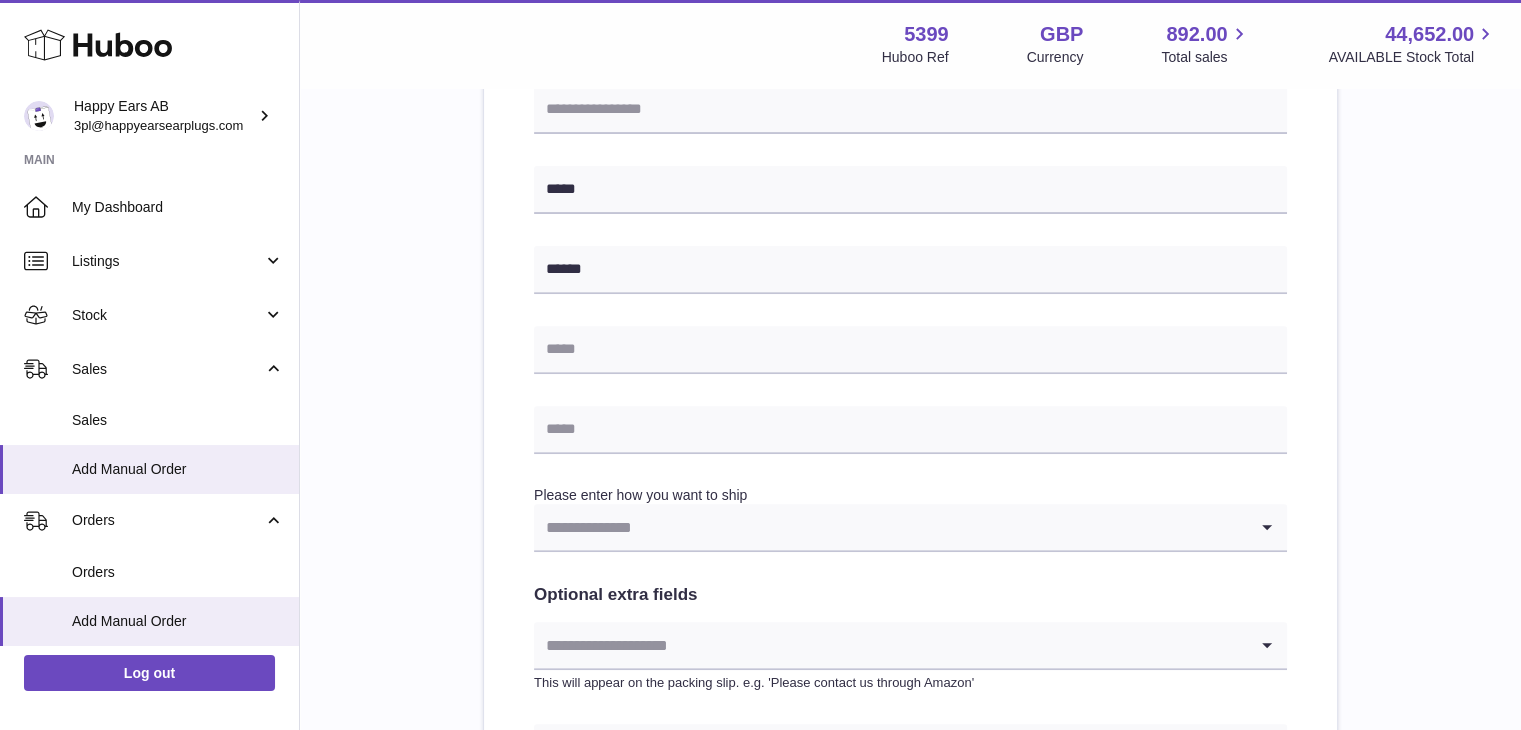 scroll, scrollTop: 692, scrollLeft: 0, axis: vertical 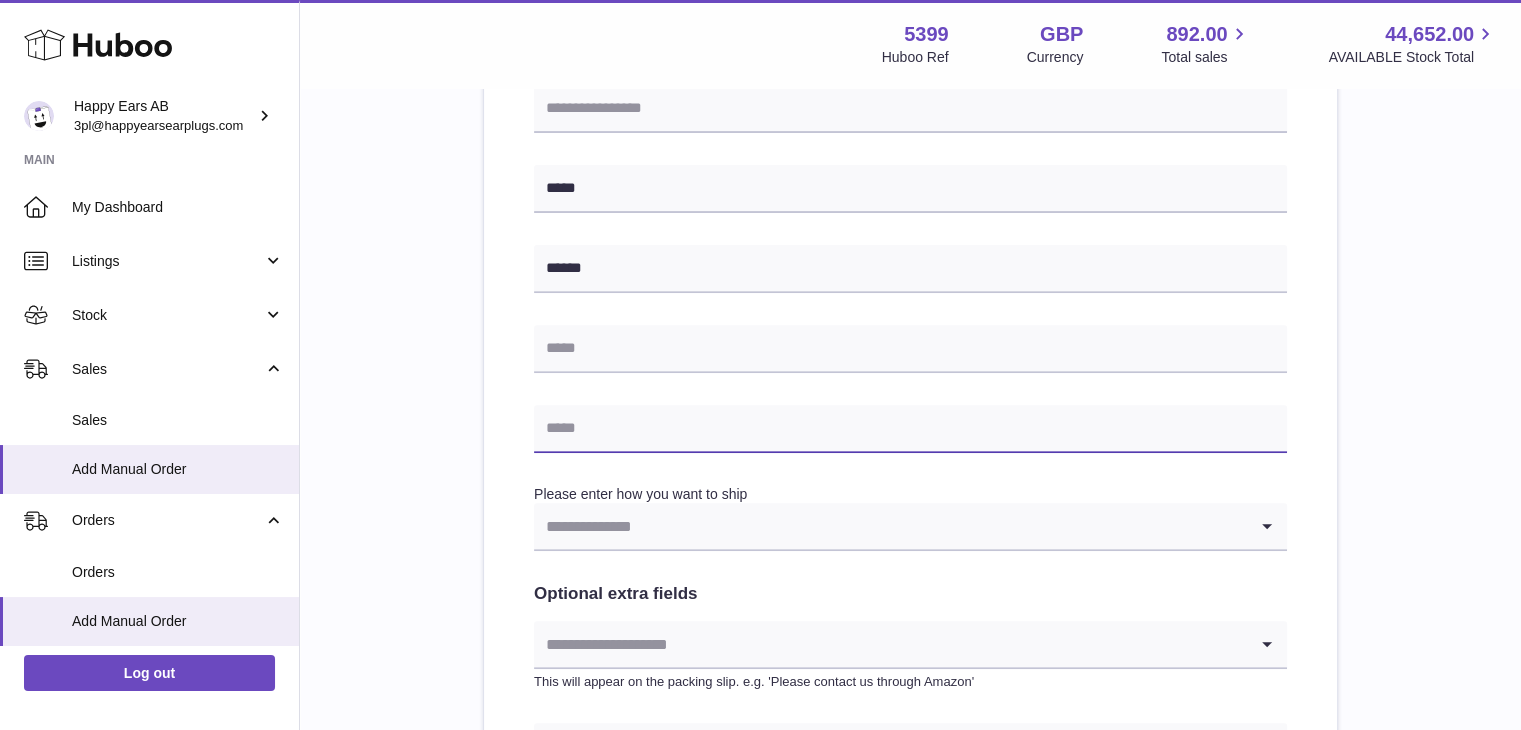 click at bounding box center [910, 429] 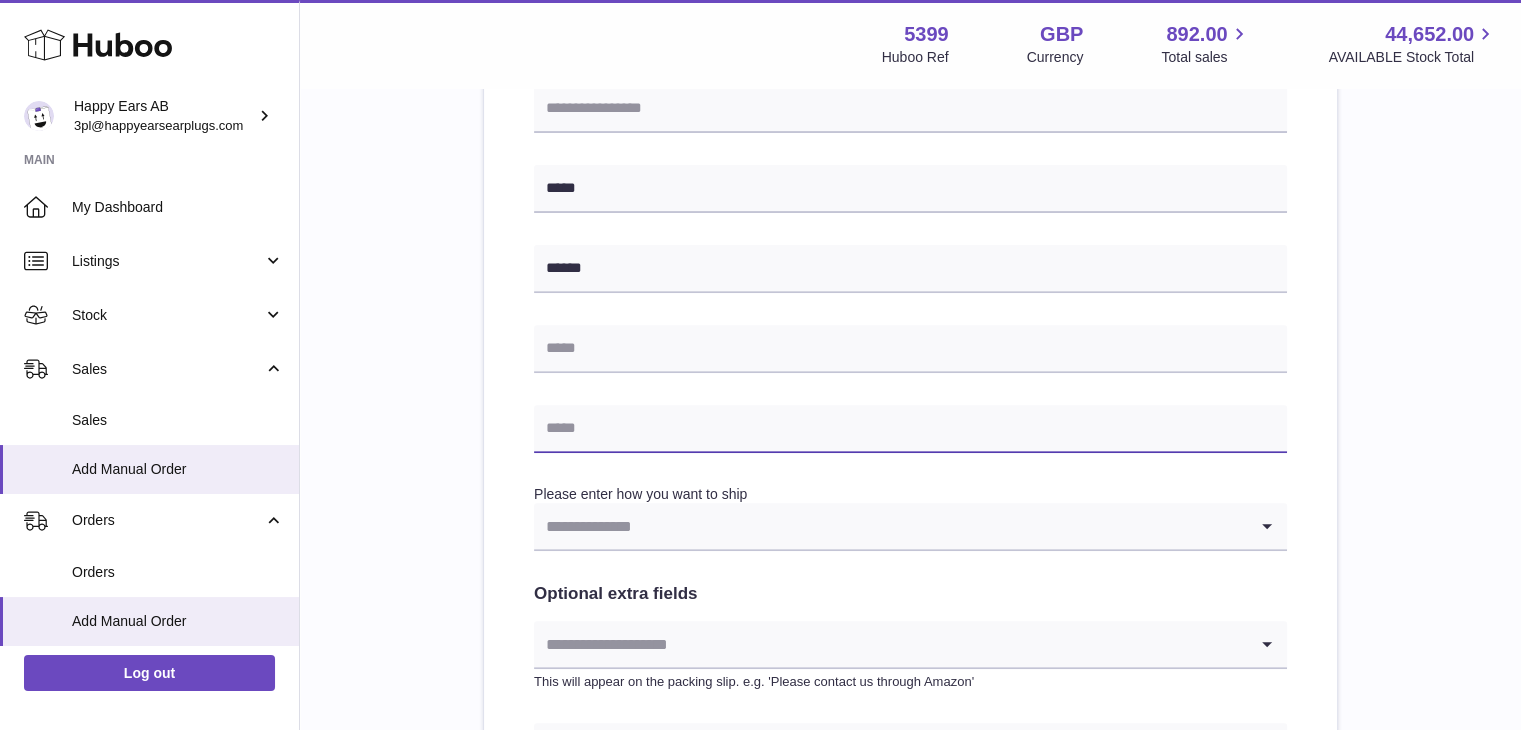 paste on "**********" 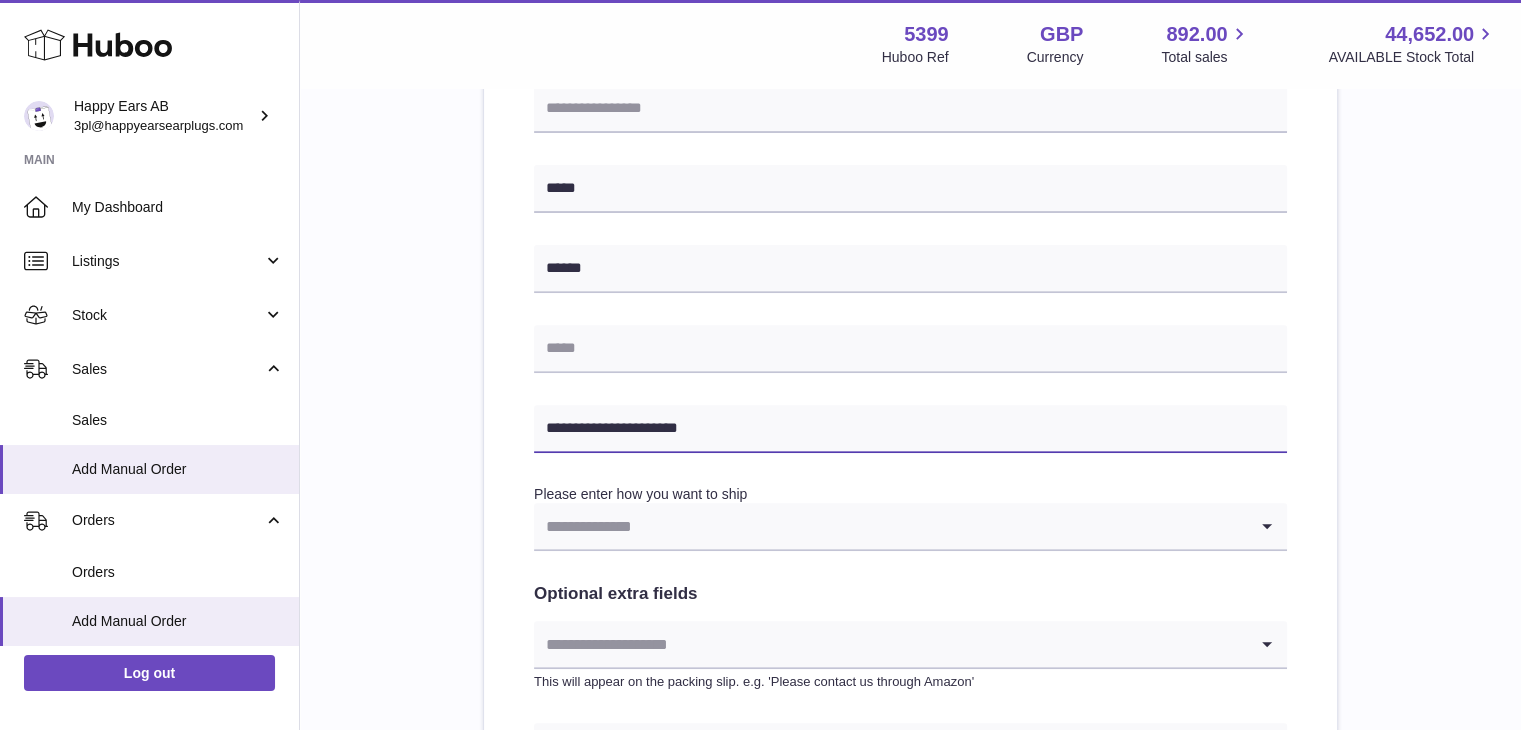 type on "**********" 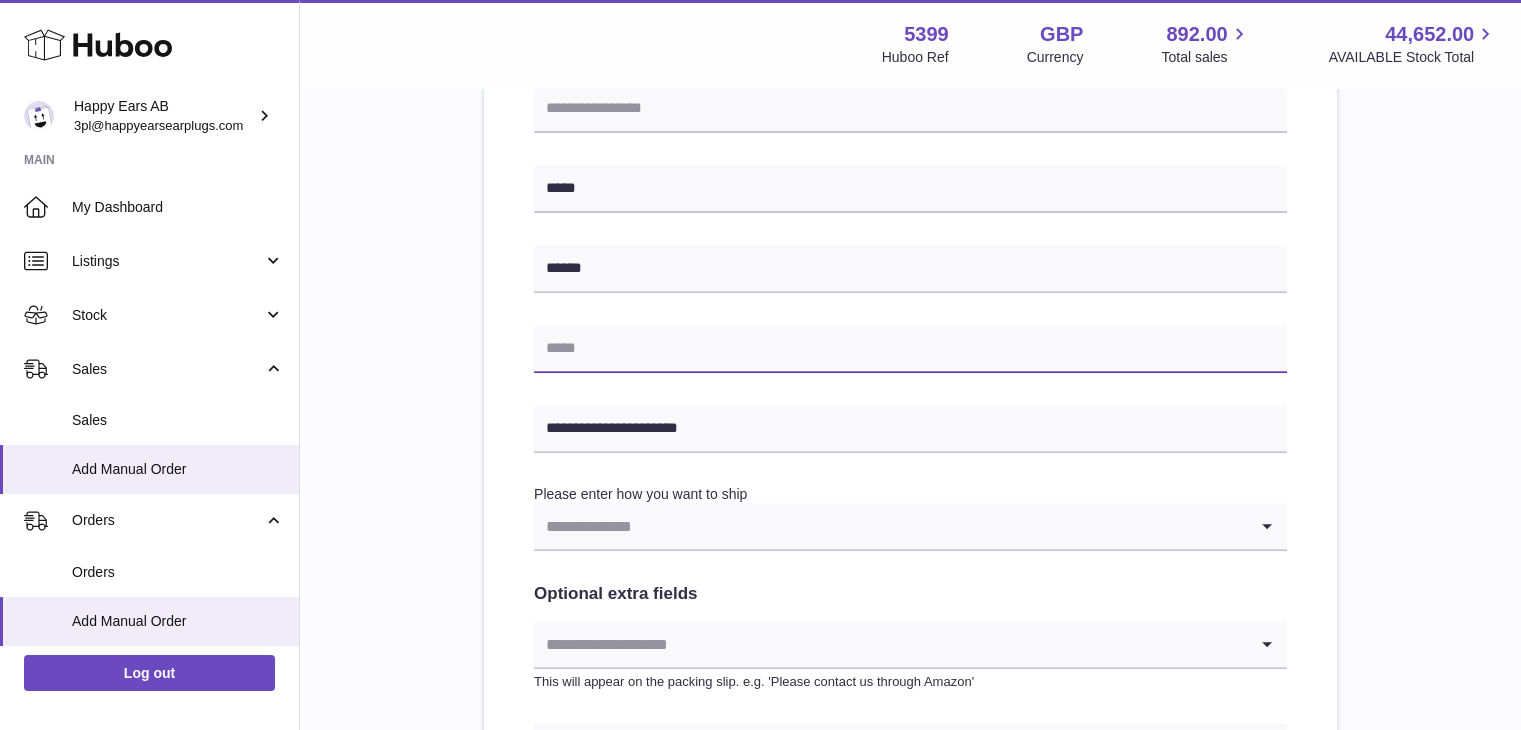 click at bounding box center [910, 349] 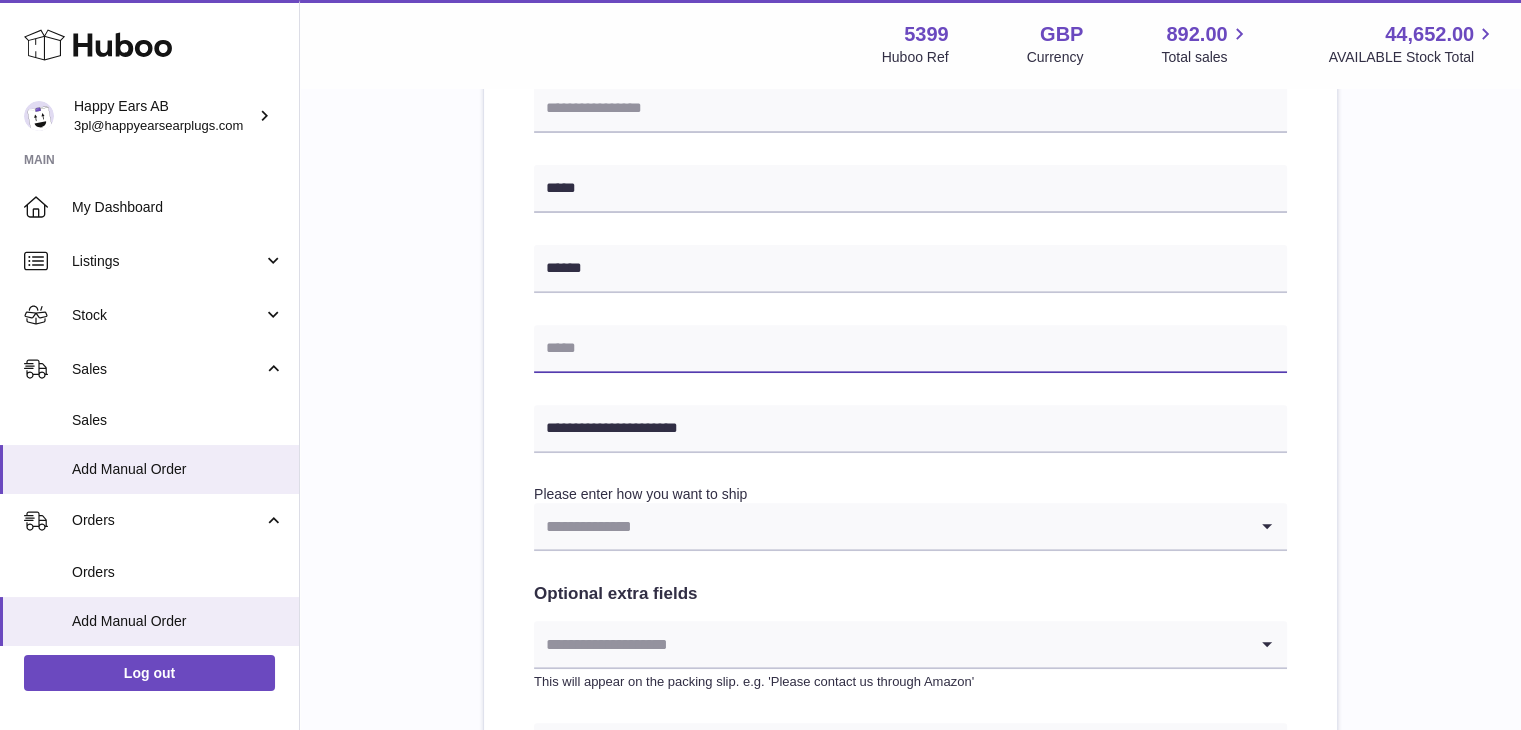 type on "*" 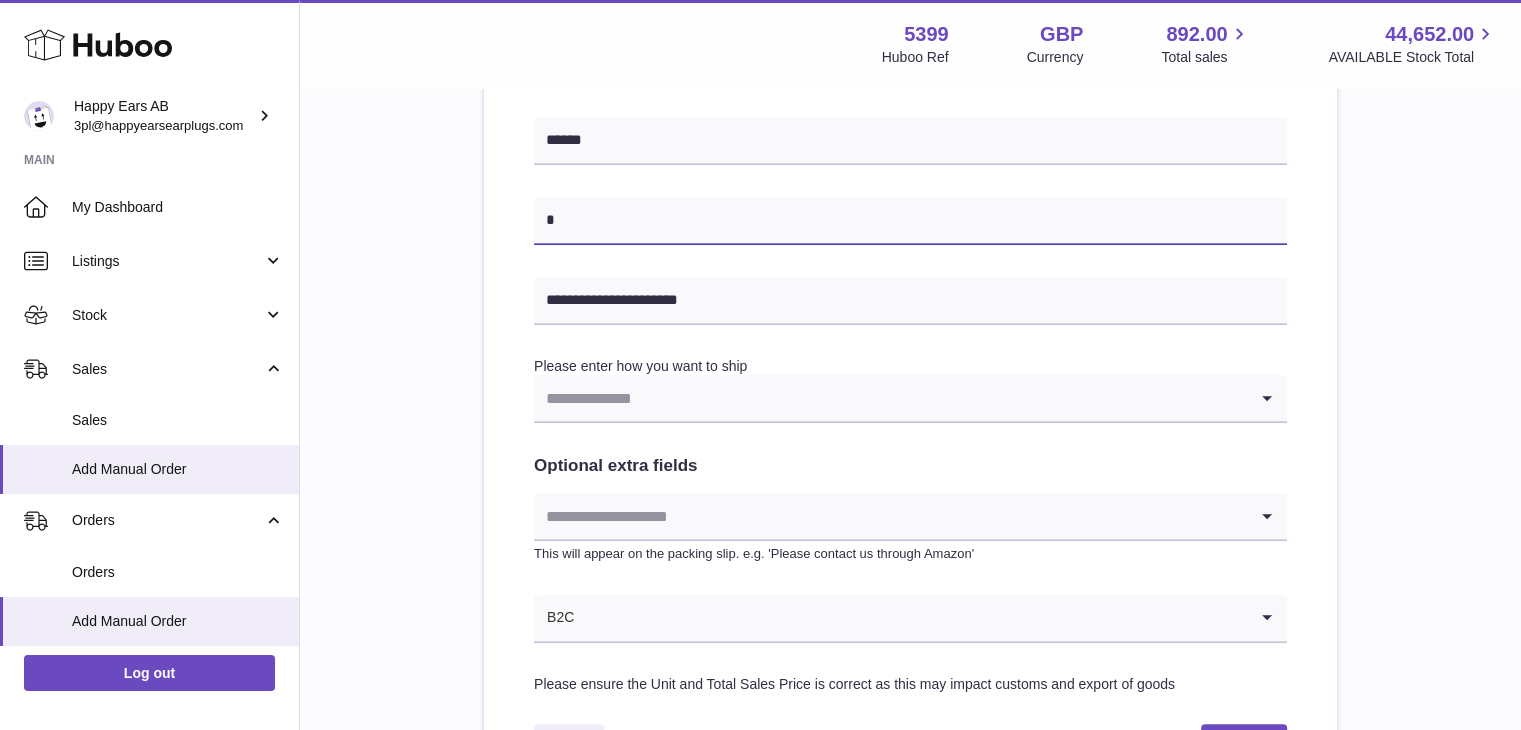 scroll, scrollTop: 824, scrollLeft: 0, axis: vertical 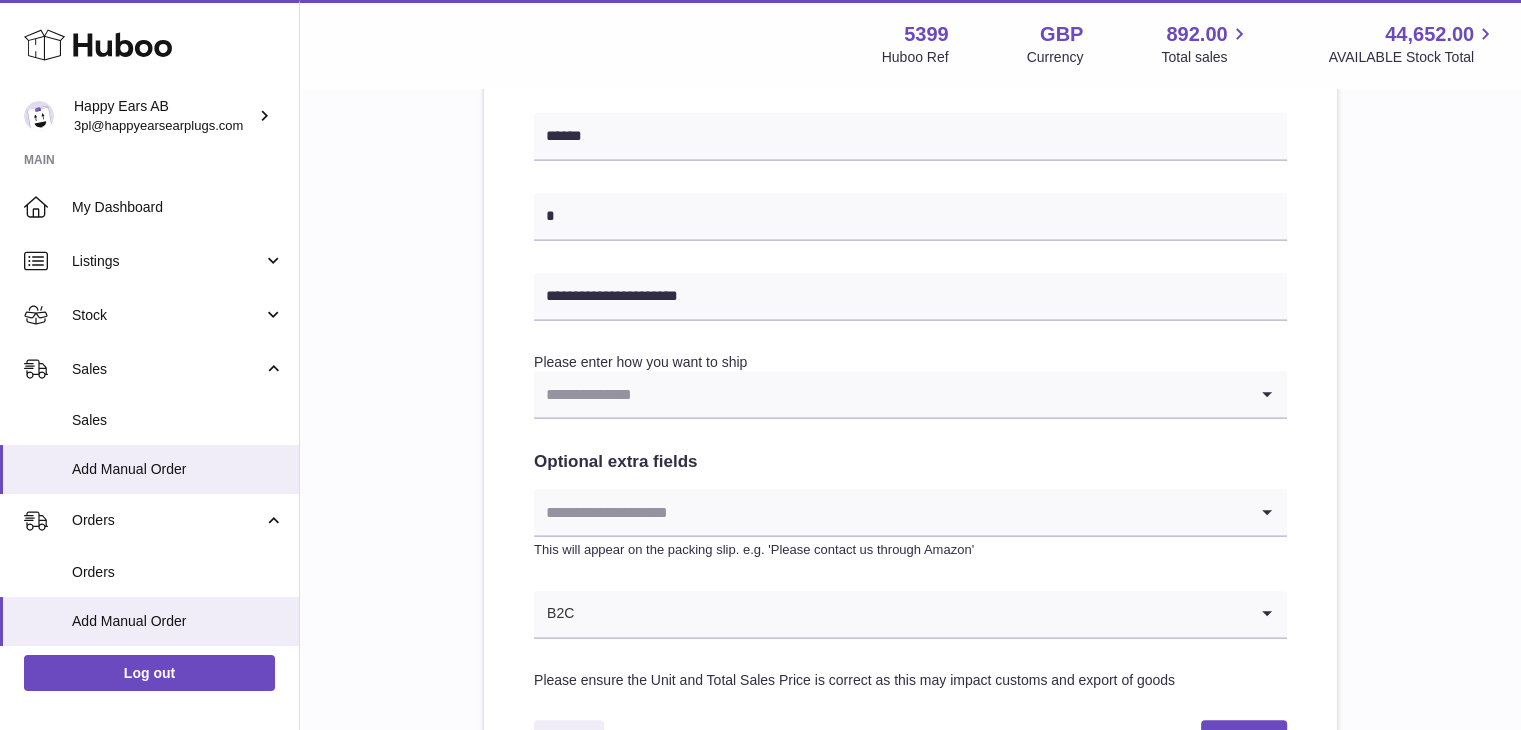 click at bounding box center (890, 394) 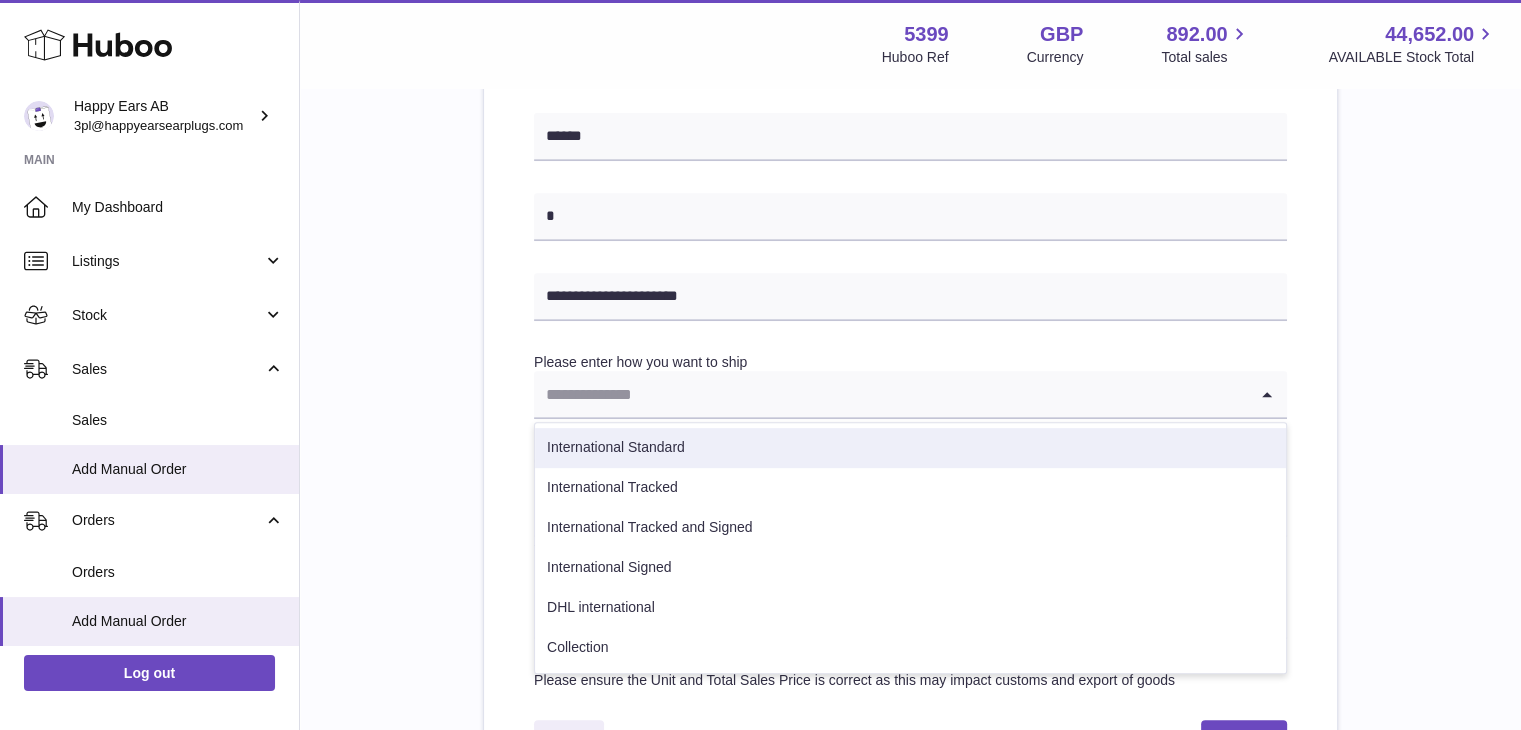 click on "International Standard" at bounding box center [910, 448] 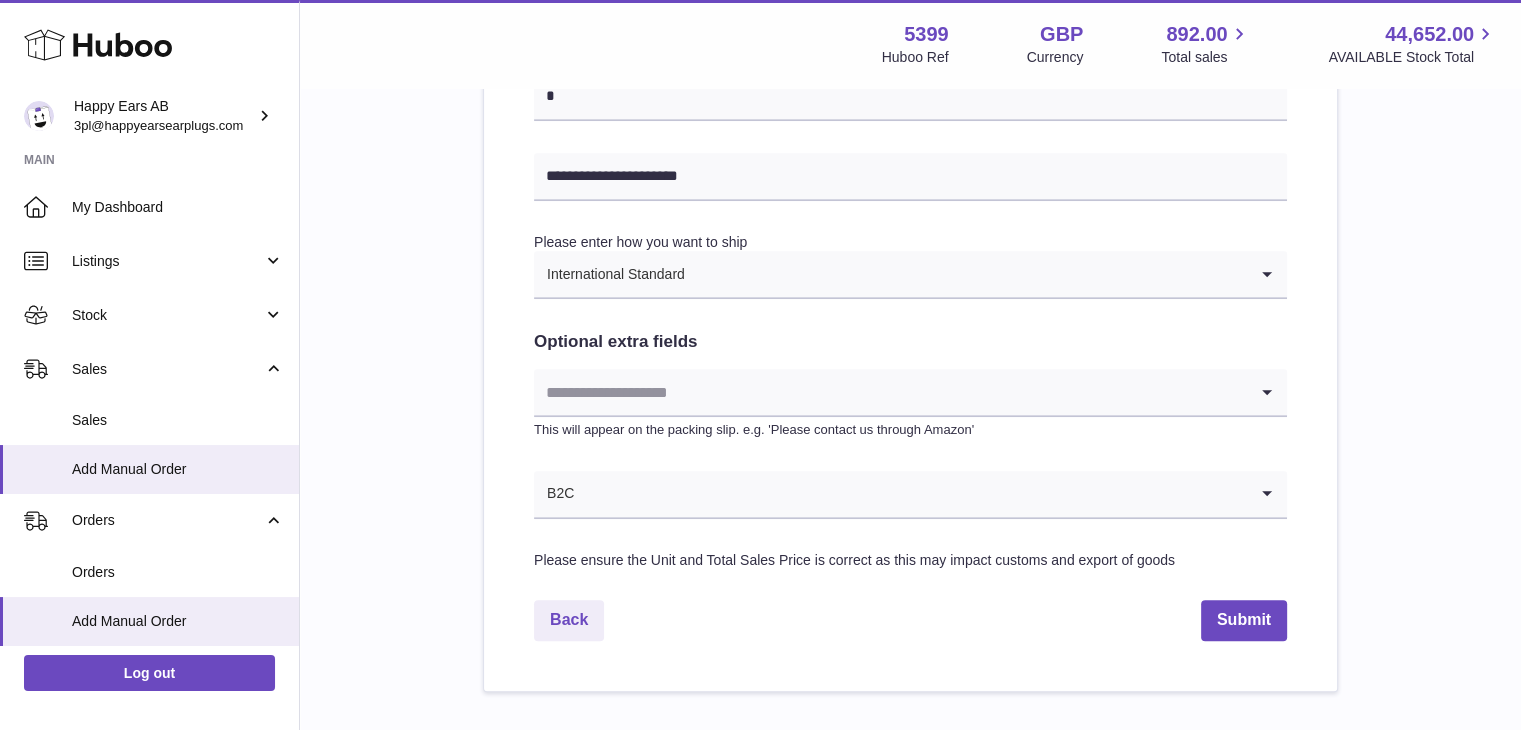 scroll, scrollTop: 946, scrollLeft: 0, axis: vertical 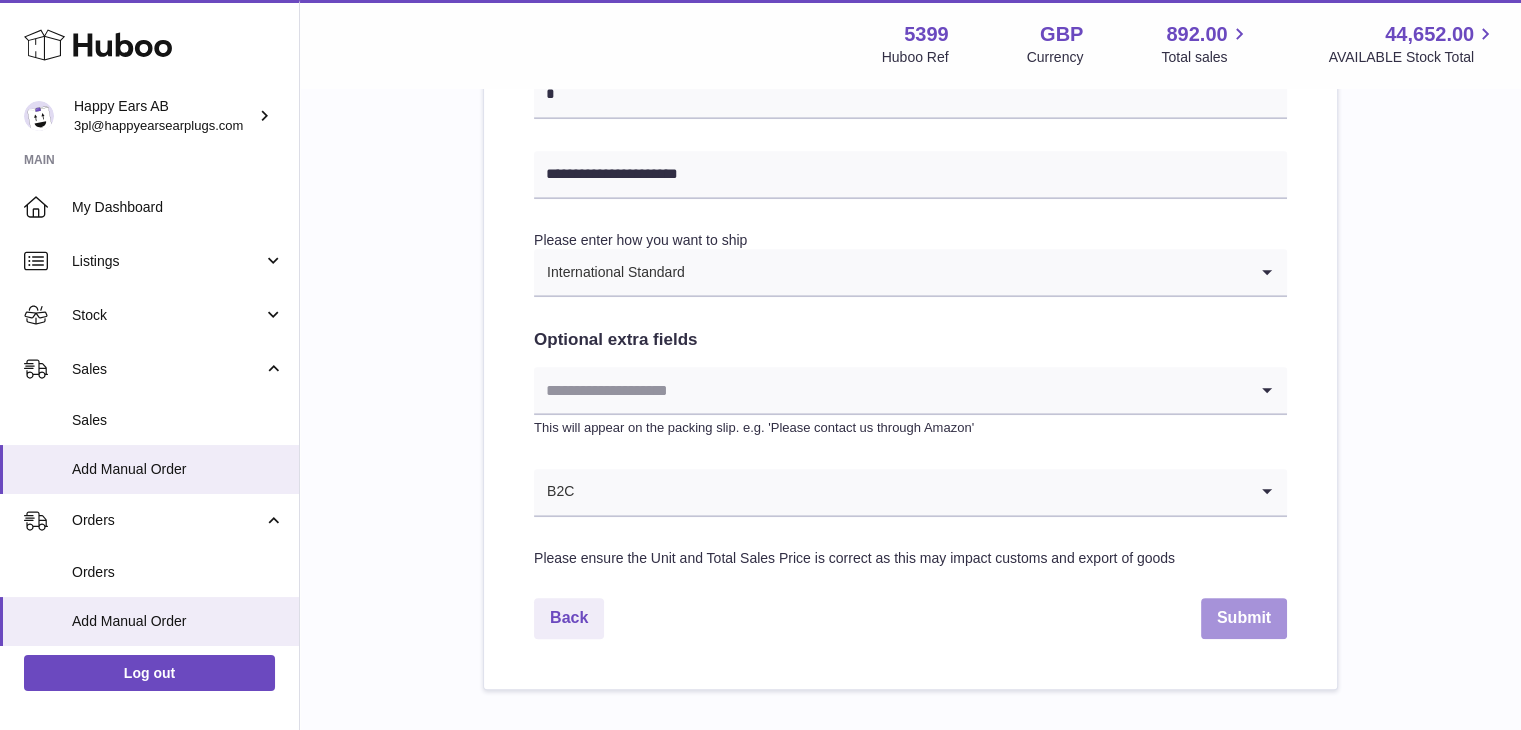 click on "Submit" at bounding box center (1244, 618) 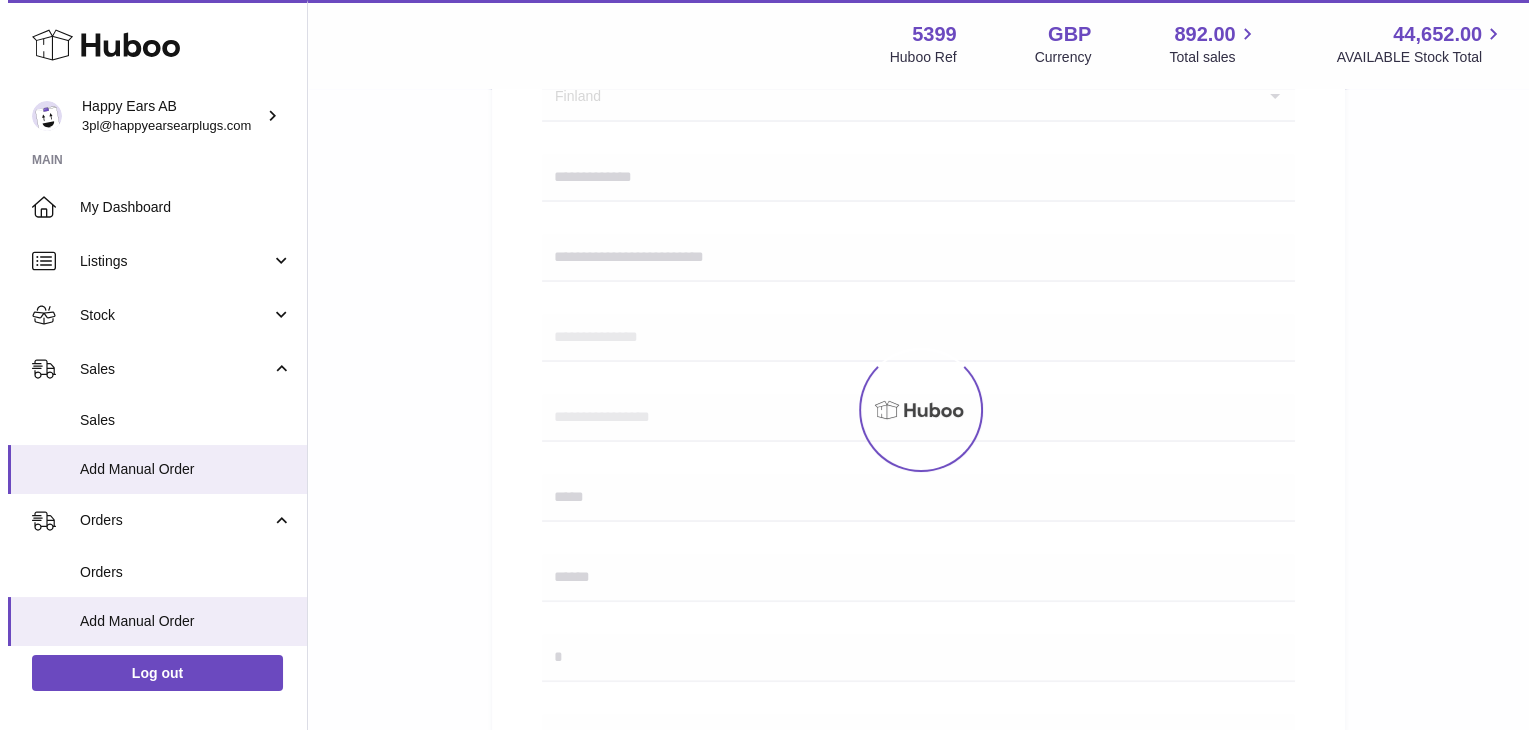 scroll, scrollTop: 0, scrollLeft: 0, axis: both 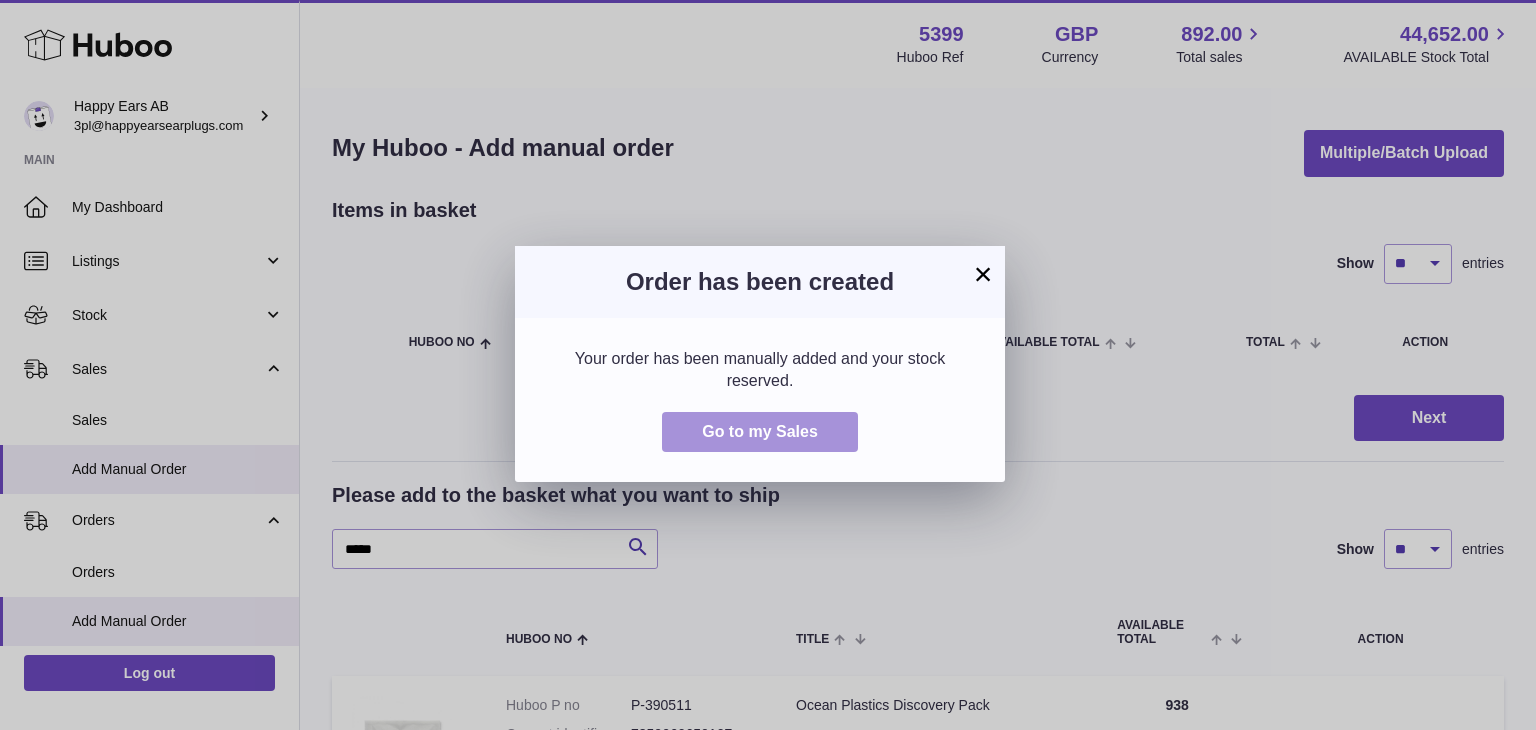 click on "Go to my Sales" at bounding box center (760, 431) 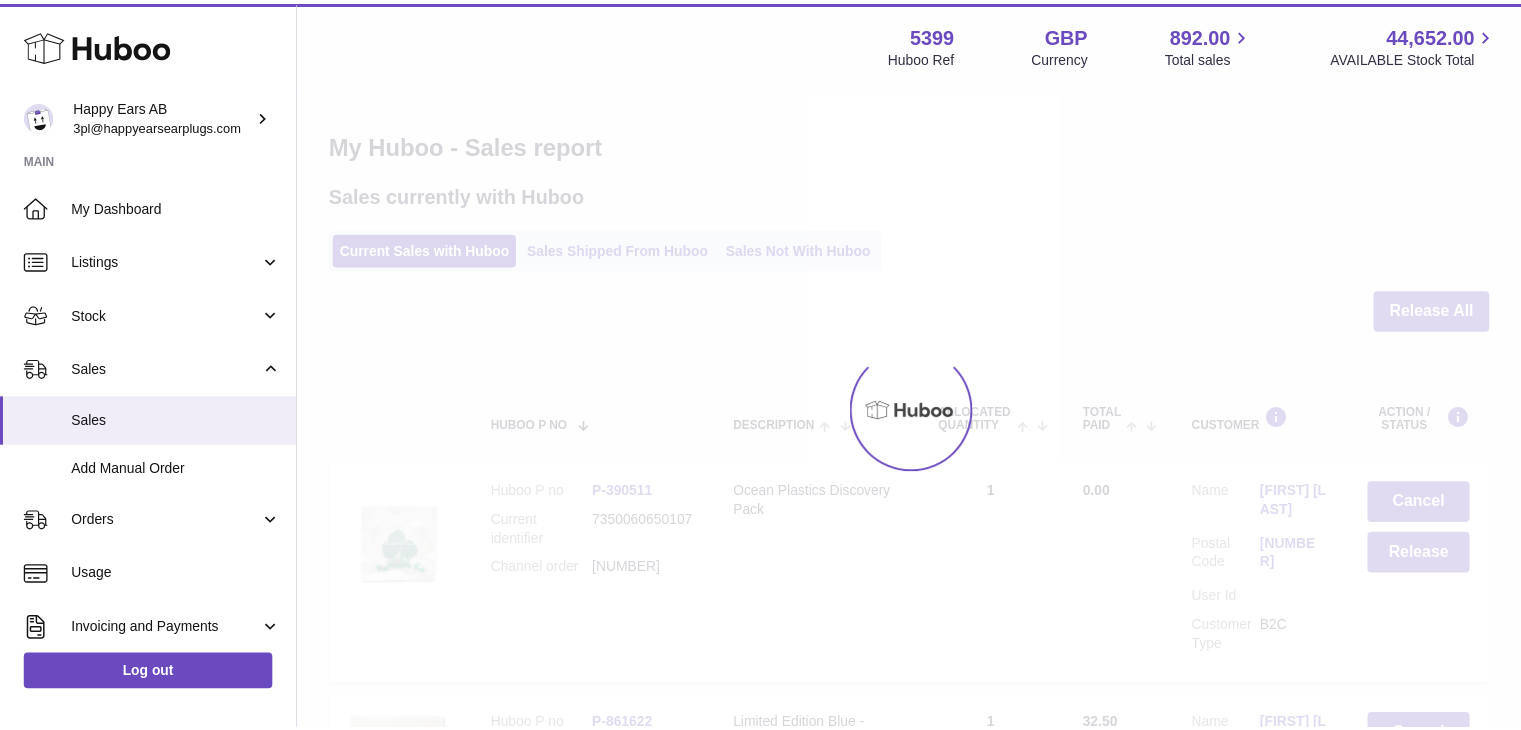 scroll, scrollTop: 0, scrollLeft: 0, axis: both 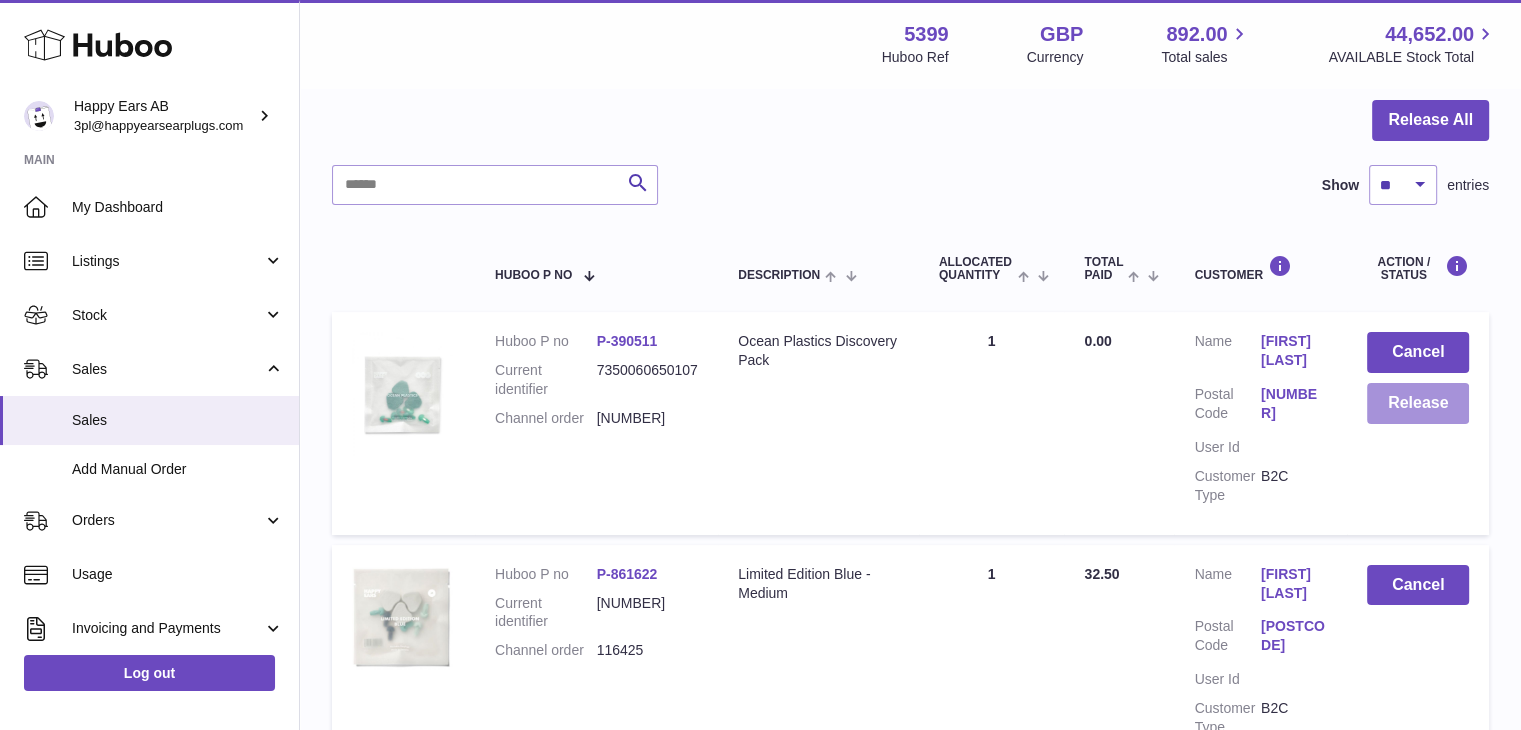 click on "Release" at bounding box center (1418, 403) 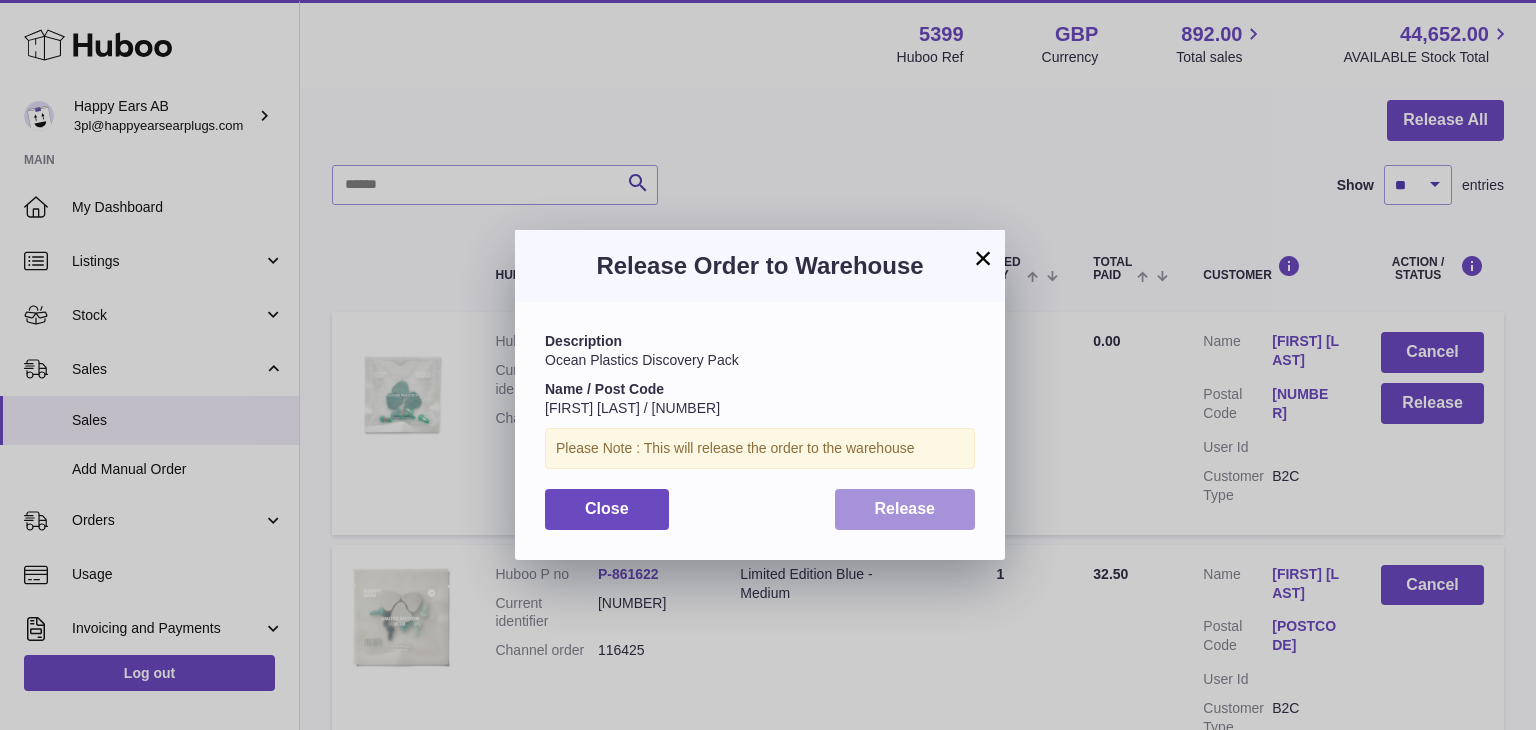 click on "Release" at bounding box center (905, 509) 